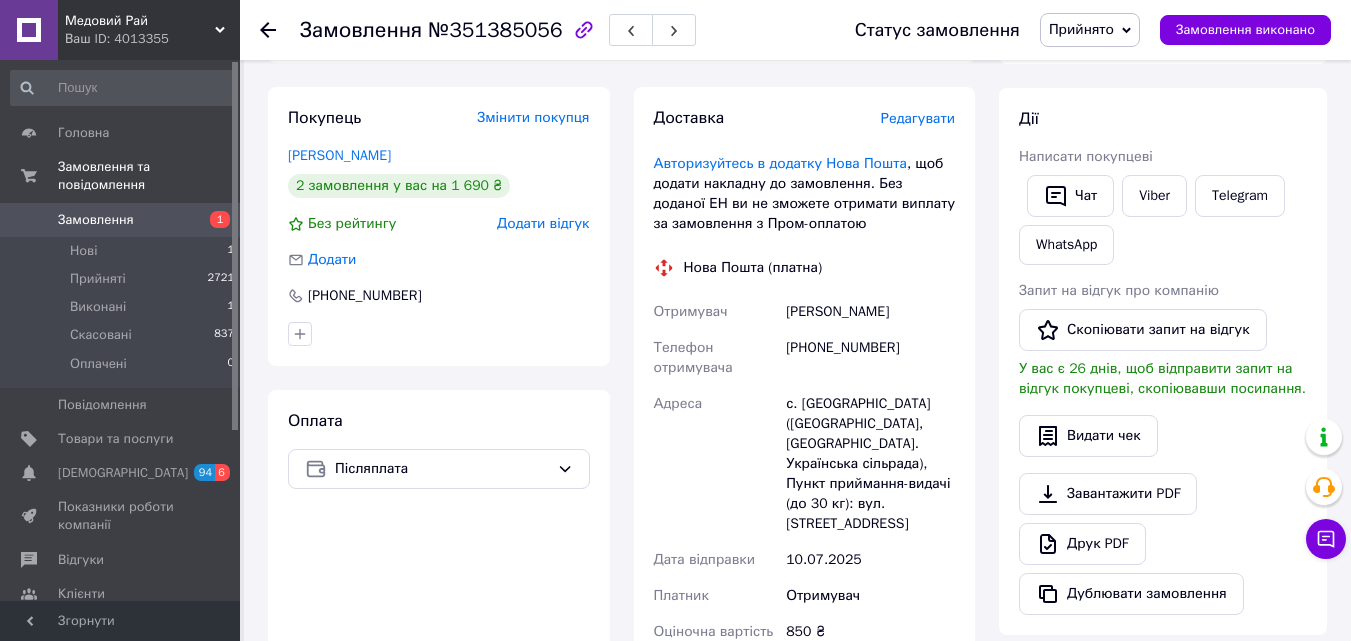 scroll, scrollTop: 312, scrollLeft: 0, axis: vertical 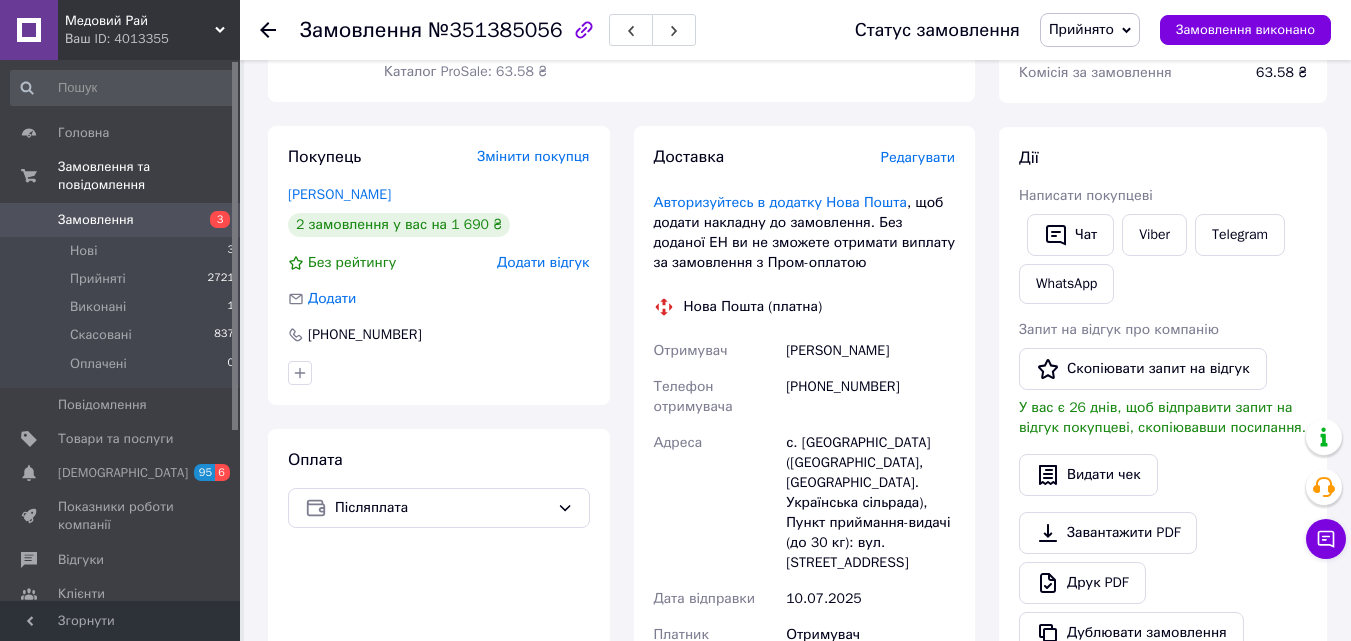 click on "Замовлення" at bounding box center [96, 220] 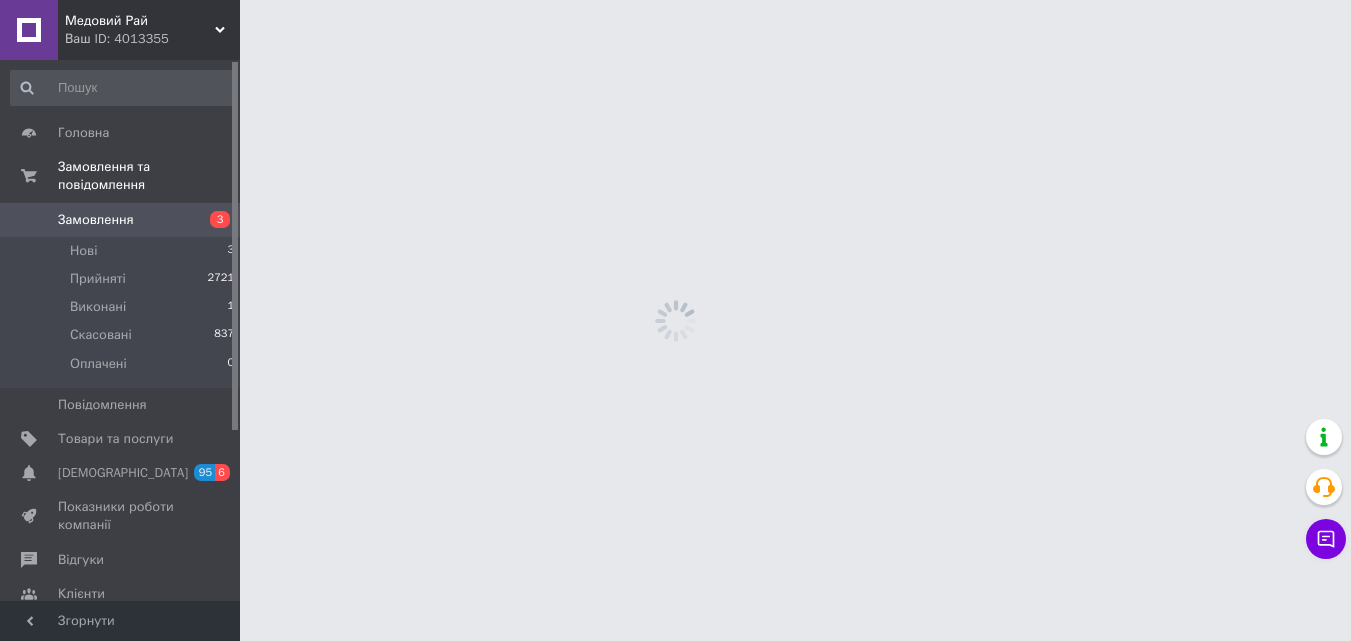 scroll, scrollTop: 0, scrollLeft: 0, axis: both 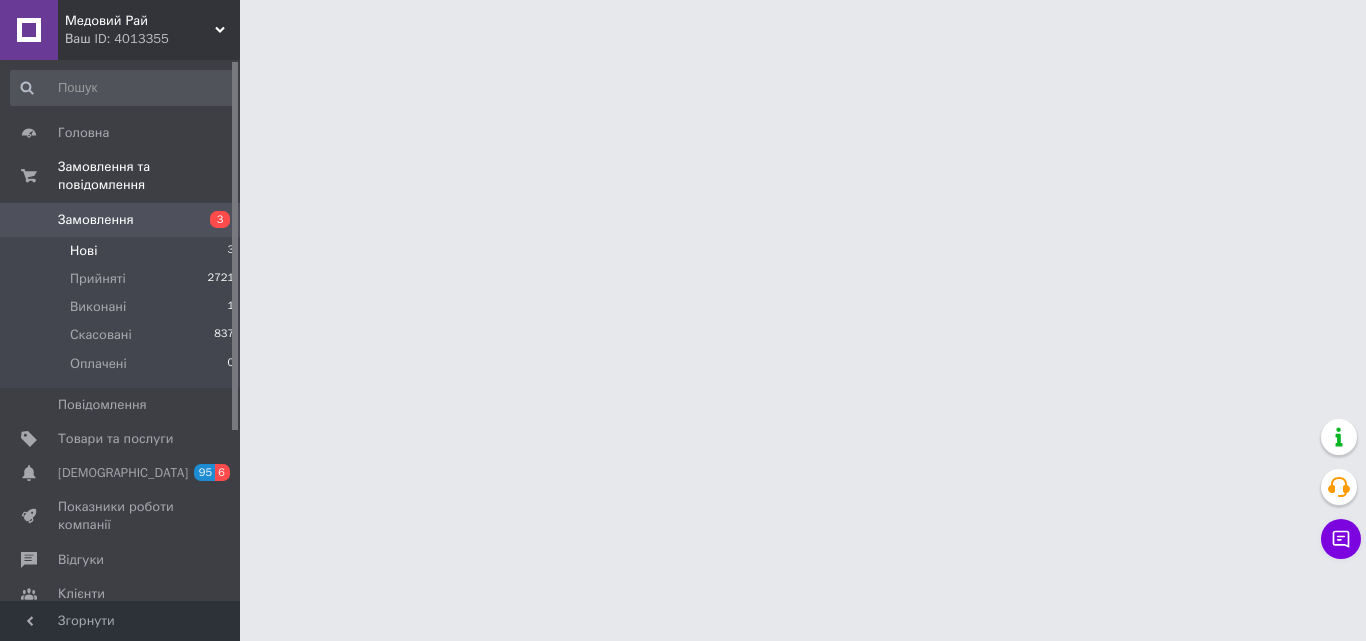 click on "Нові" at bounding box center (83, 251) 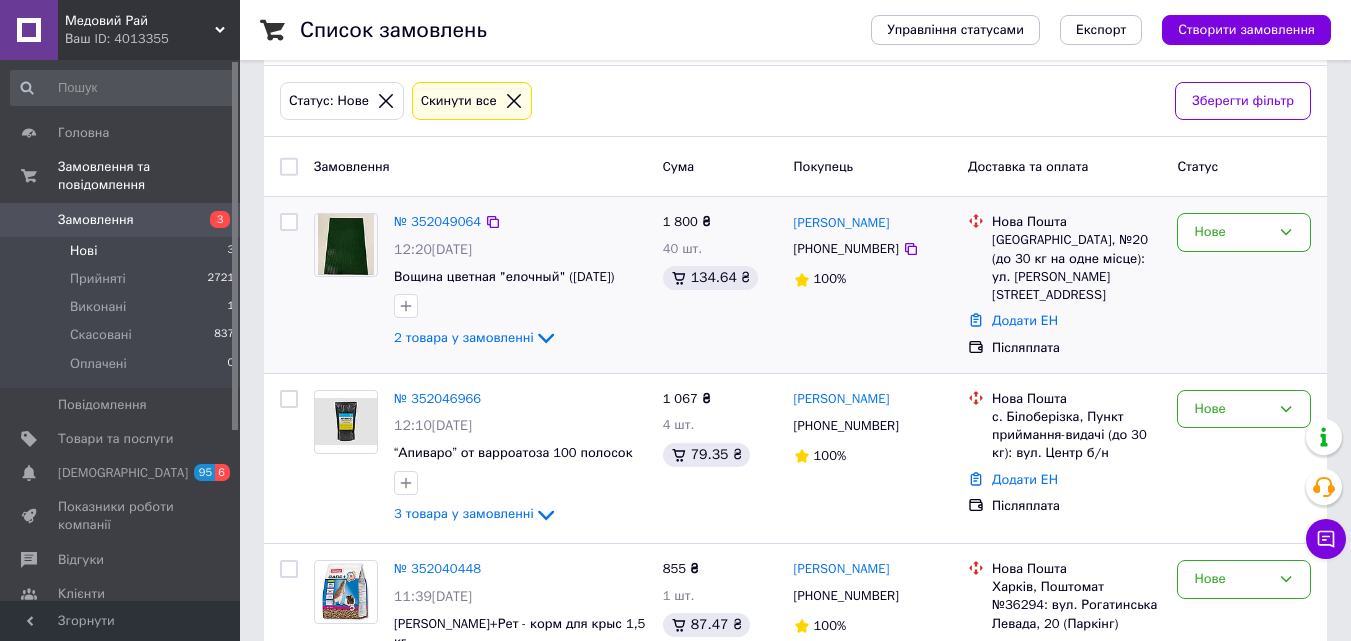scroll, scrollTop: 168, scrollLeft: 0, axis: vertical 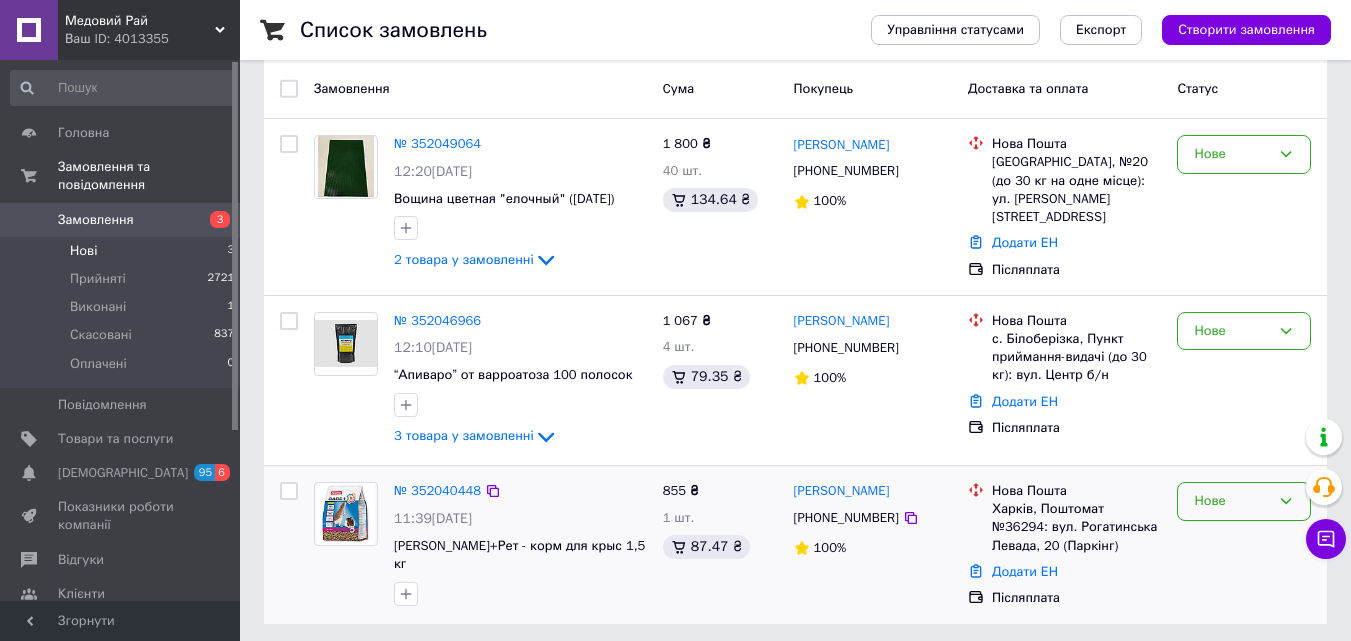 click 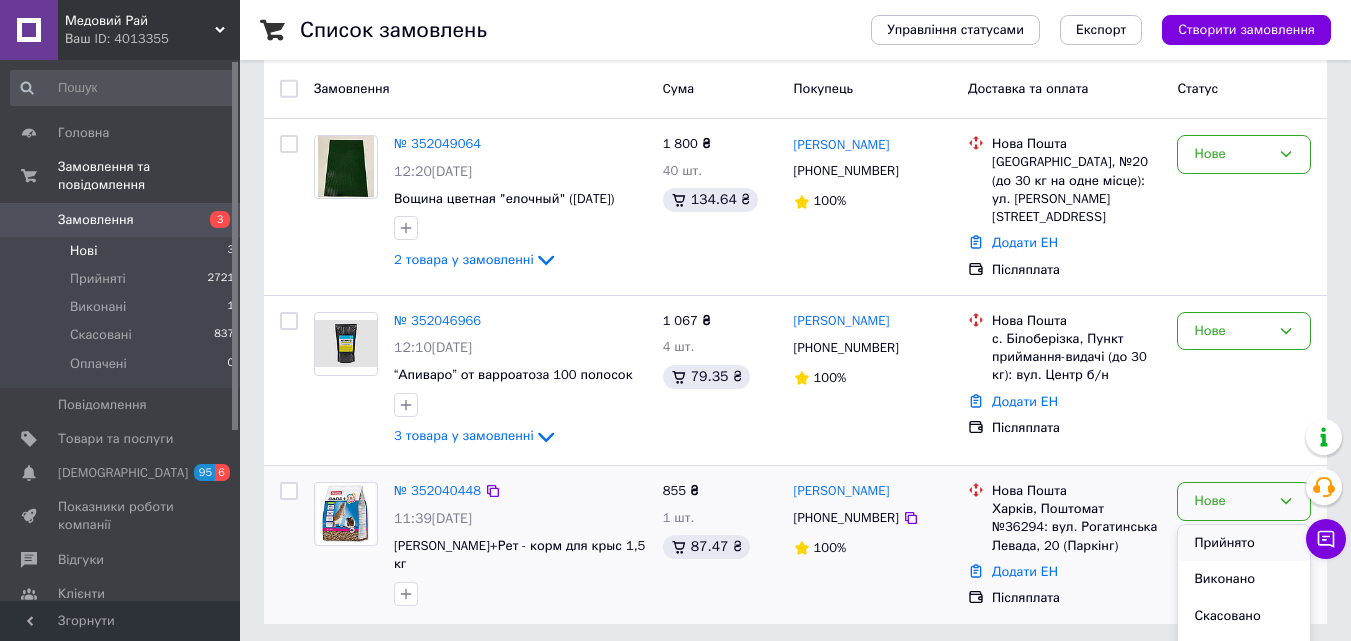 click on "Прийнято" at bounding box center (1244, 543) 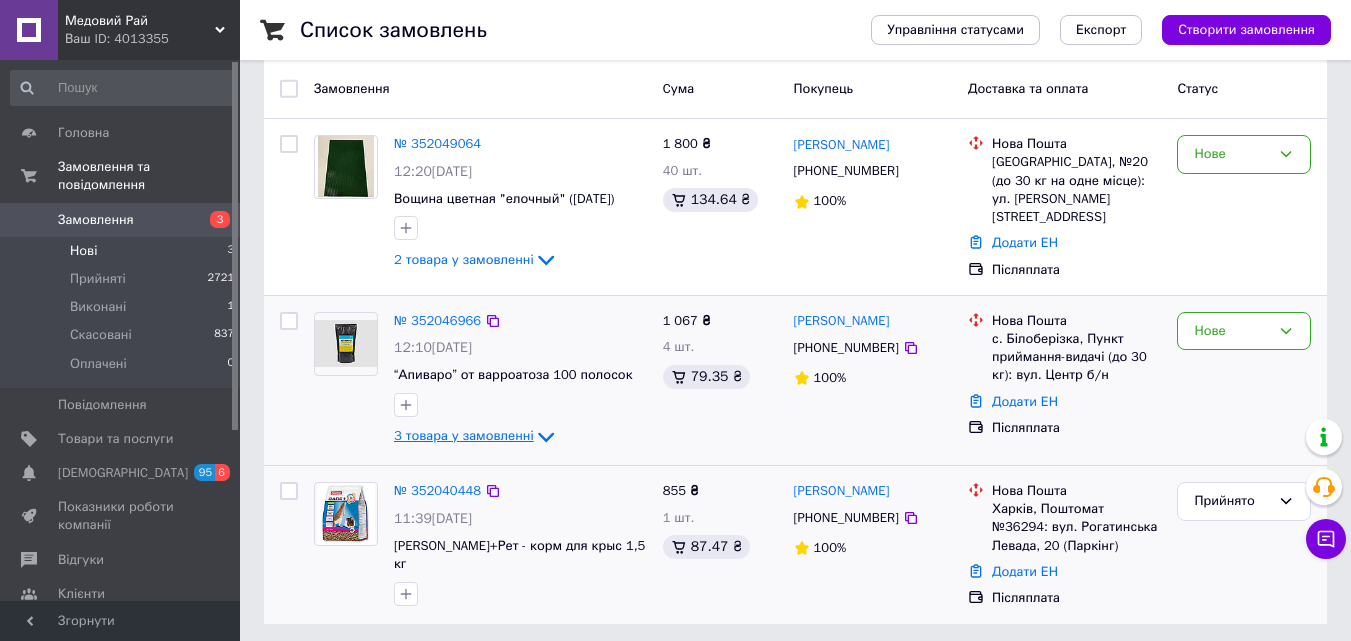 click 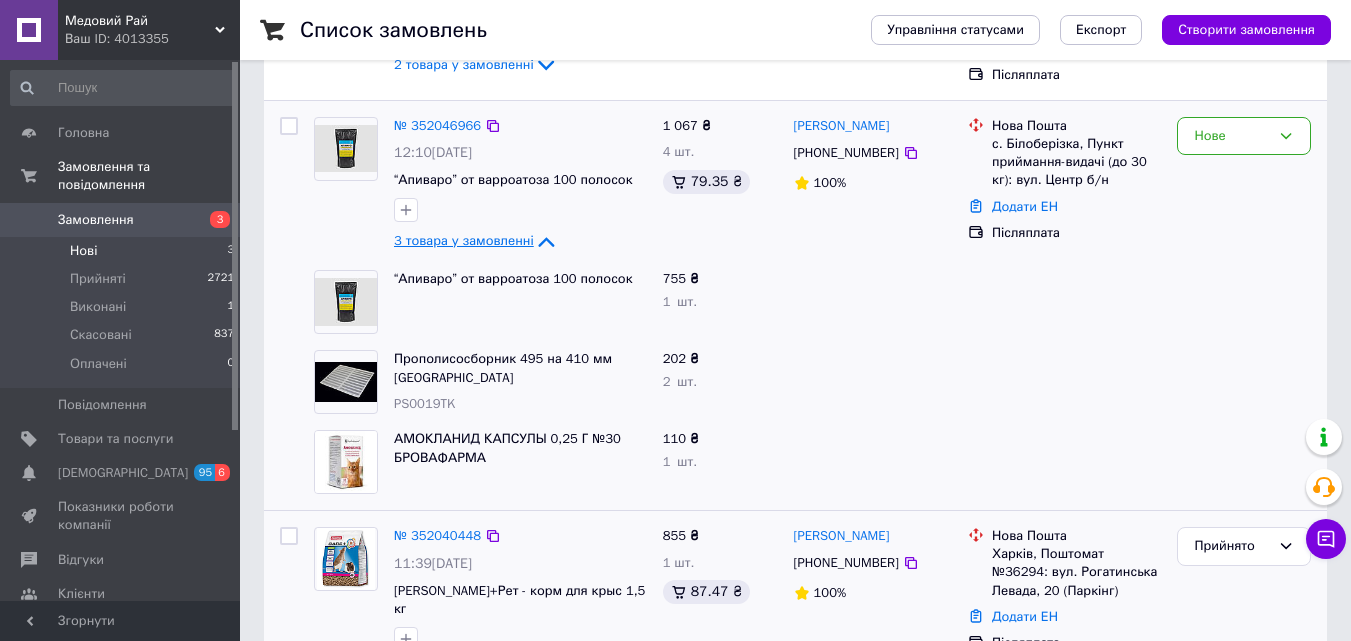 scroll, scrollTop: 368, scrollLeft: 0, axis: vertical 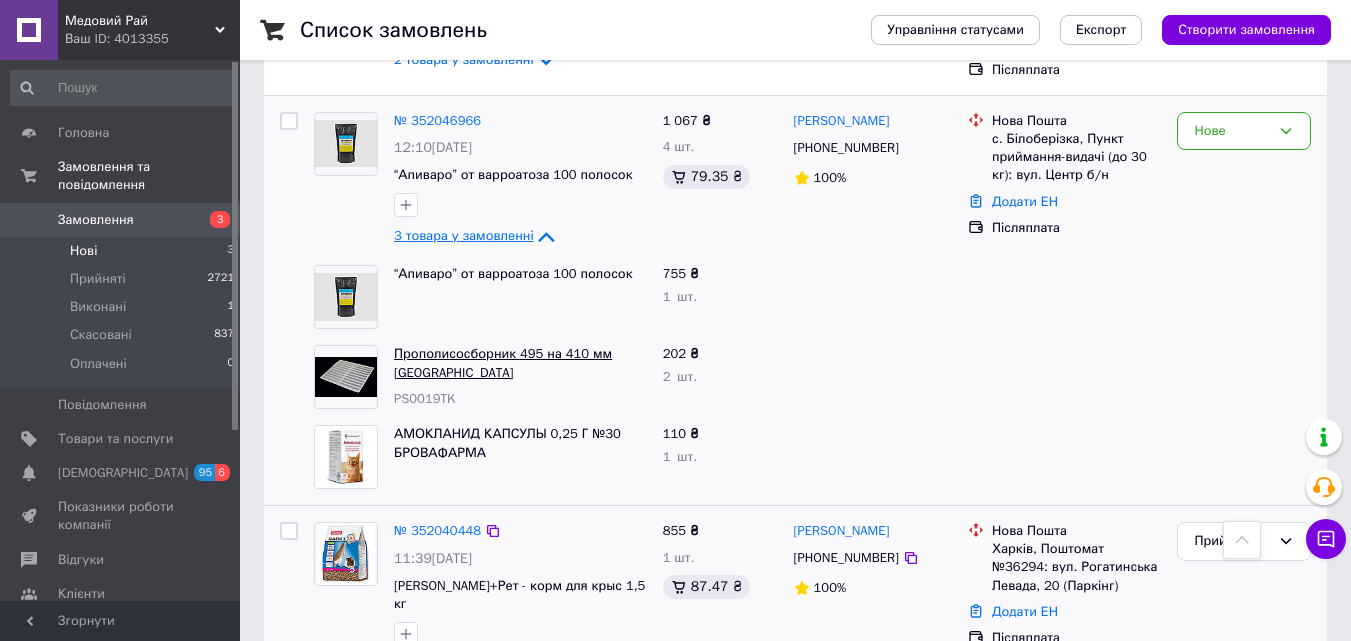 click on "Прополисосборник 495 на 410 мм Украина" at bounding box center [503, 363] 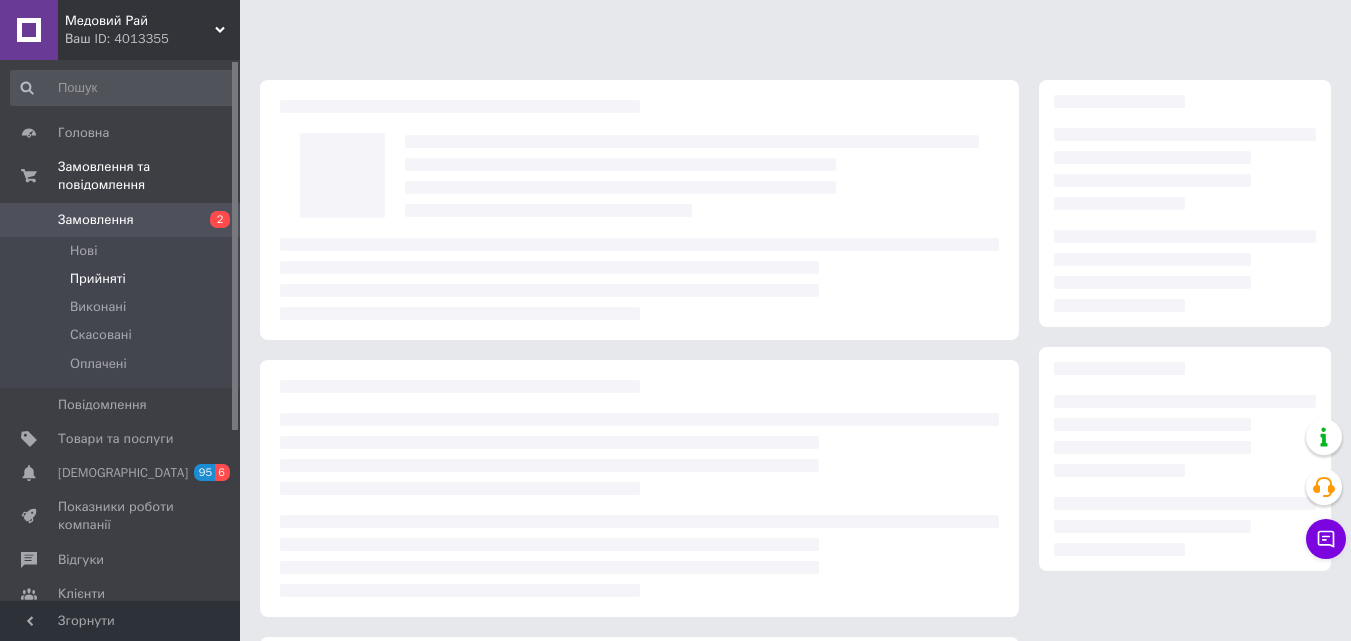 scroll, scrollTop: 0, scrollLeft: 0, axis: both 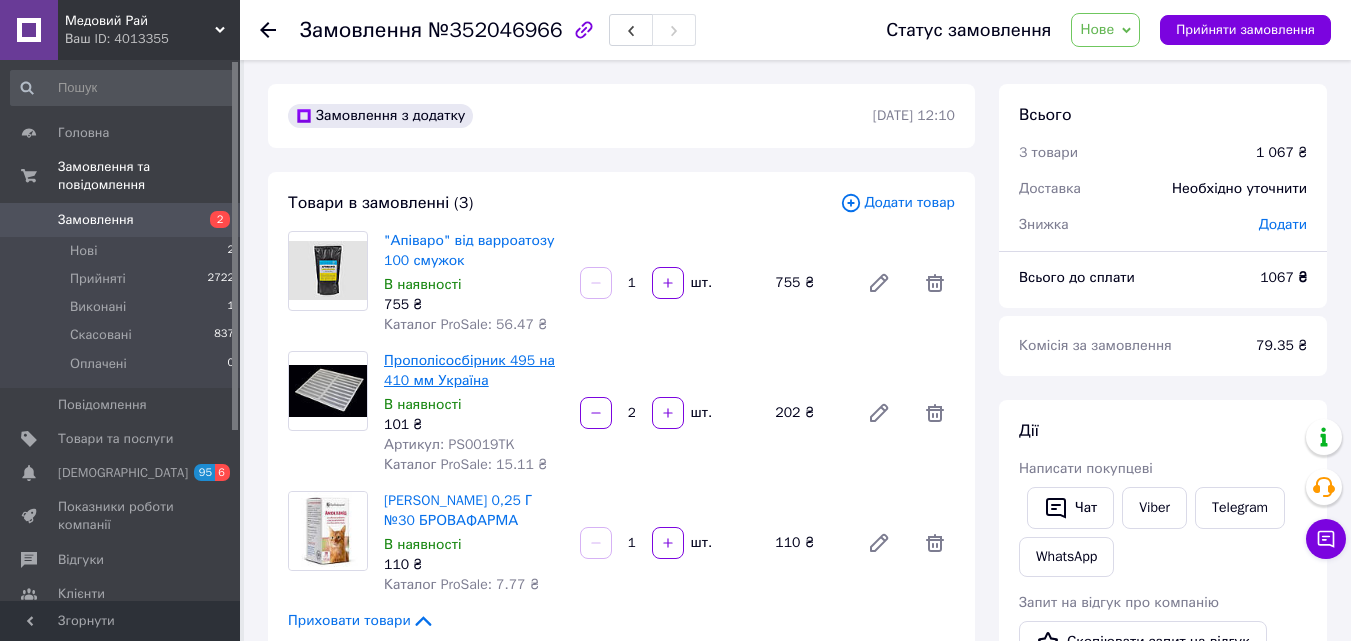 click on "Прополісосбірник 495 на 410 мм Україна" at bounding box center (469, 370) 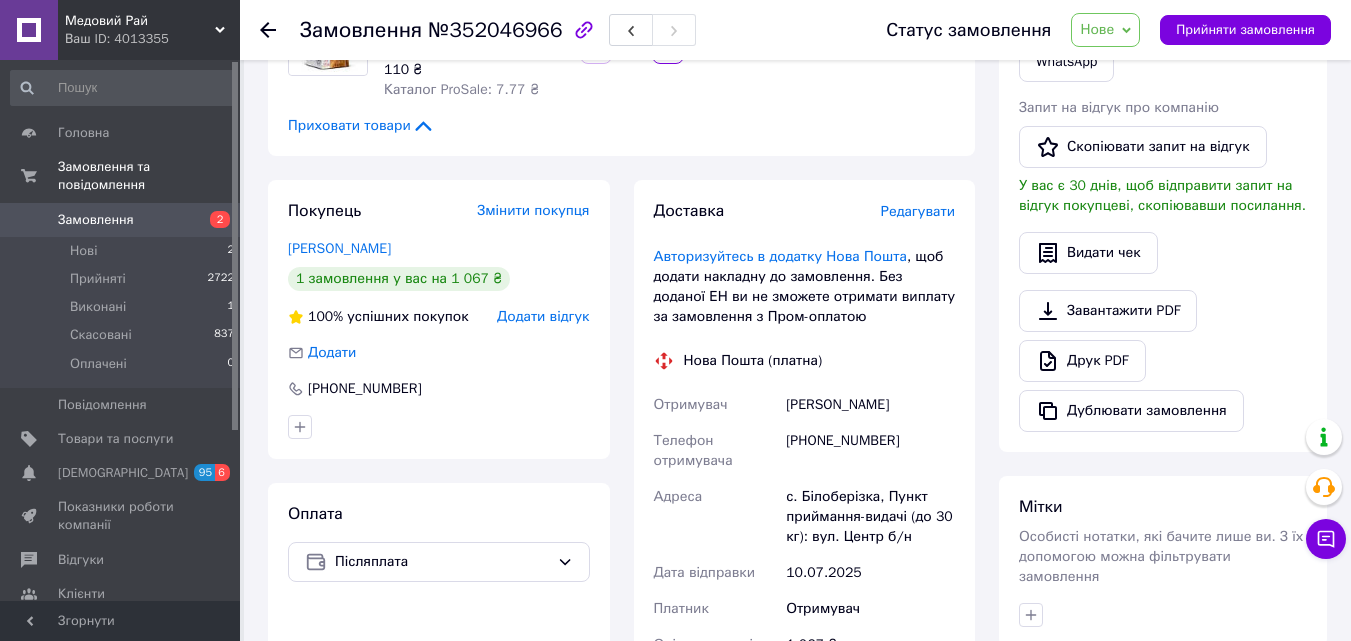 scroll, scrollTop: 500, scrollLeft: 0, axis: vertical 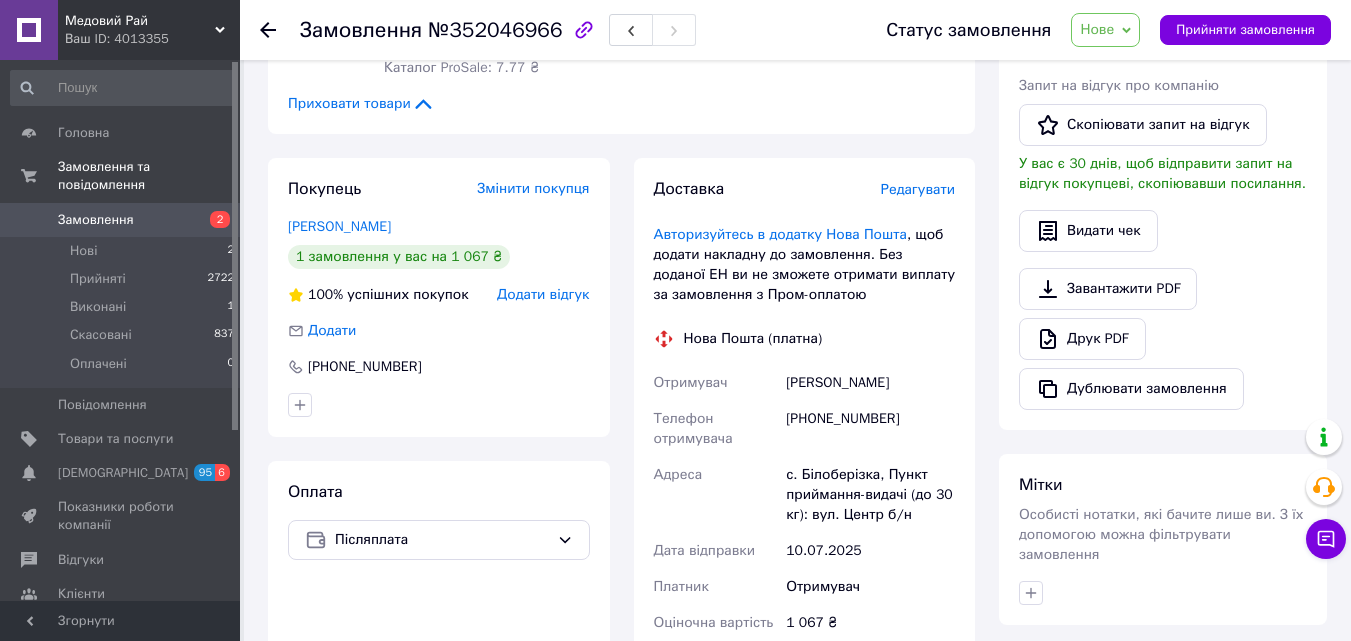 click at bounding box center (268, 30) 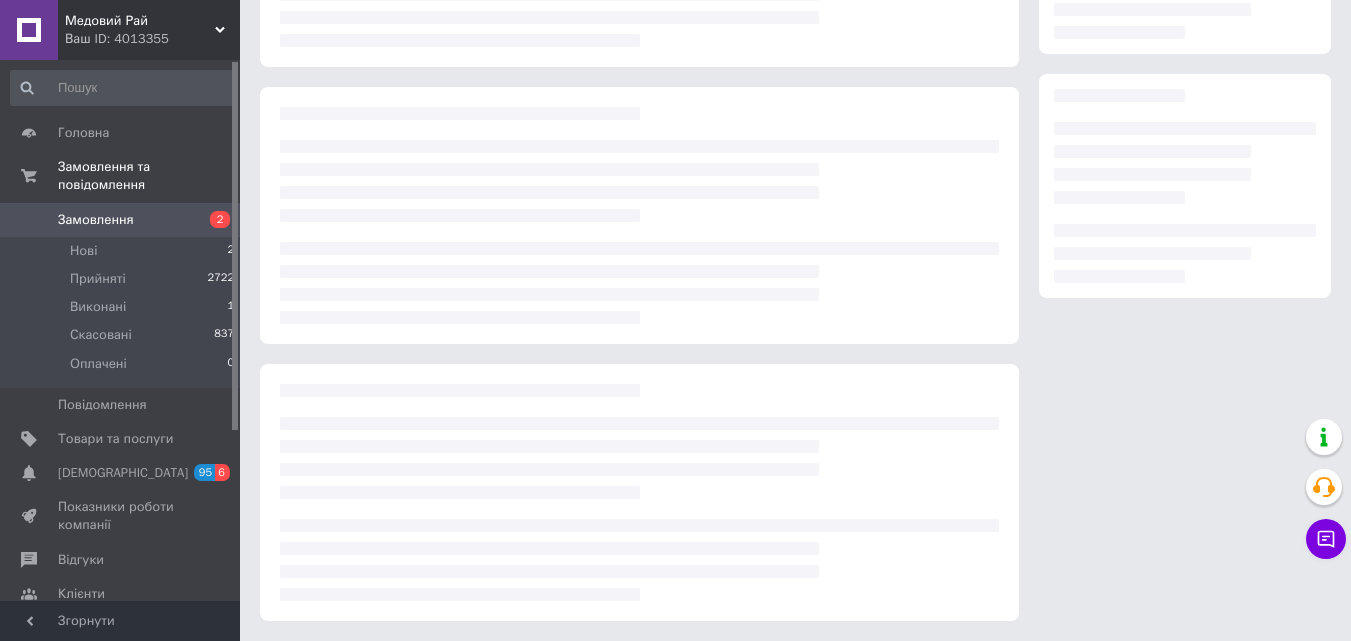 scroll, scrollTop: 273, scrollLeft: 0, axis: vertical 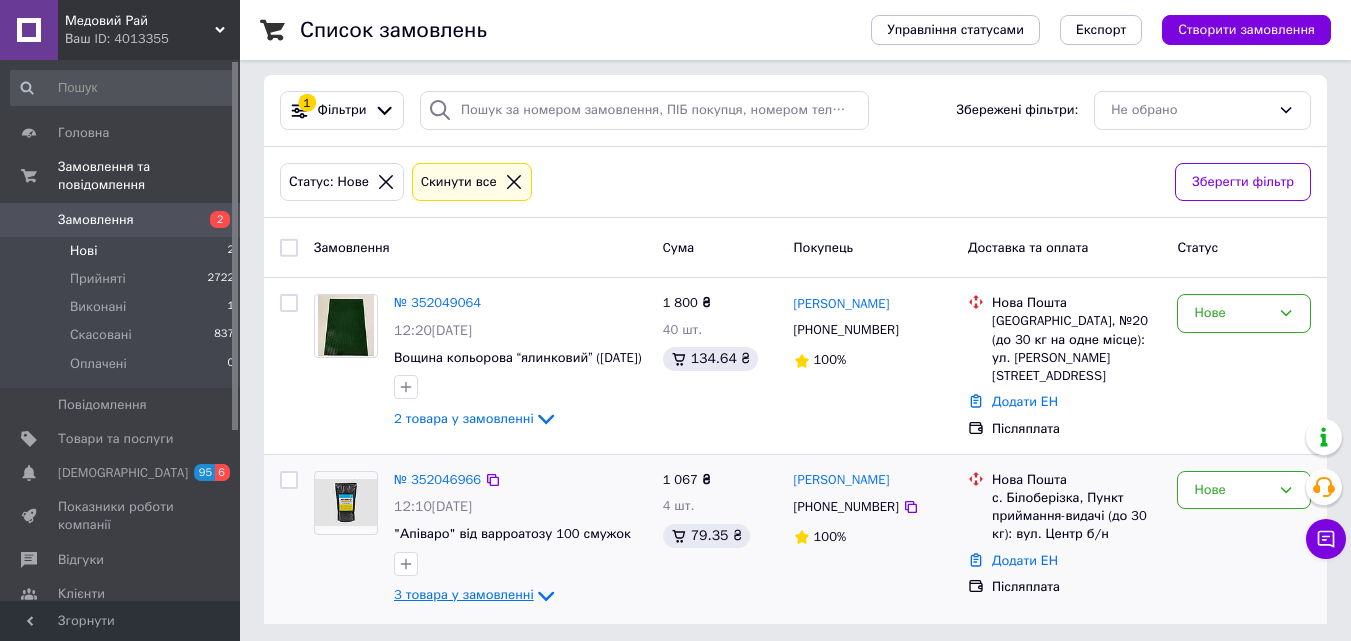 click 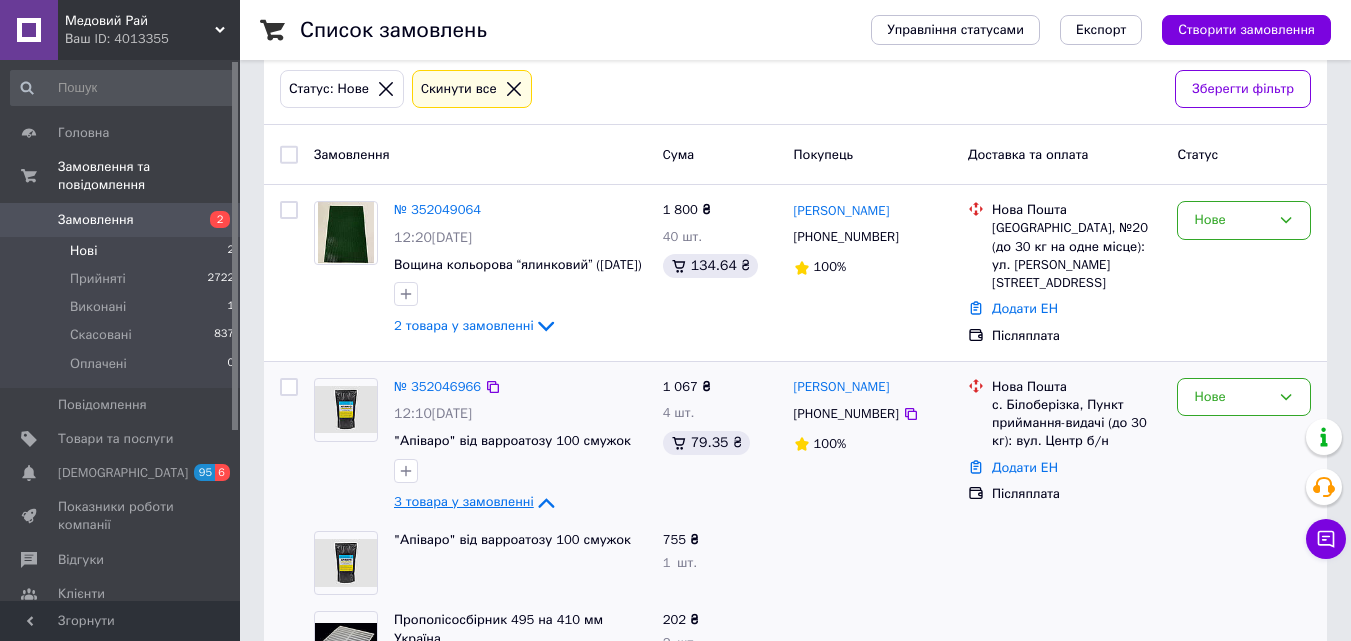 scroll, scrollTop: 250, scrollLeft: 0, axis: vertical 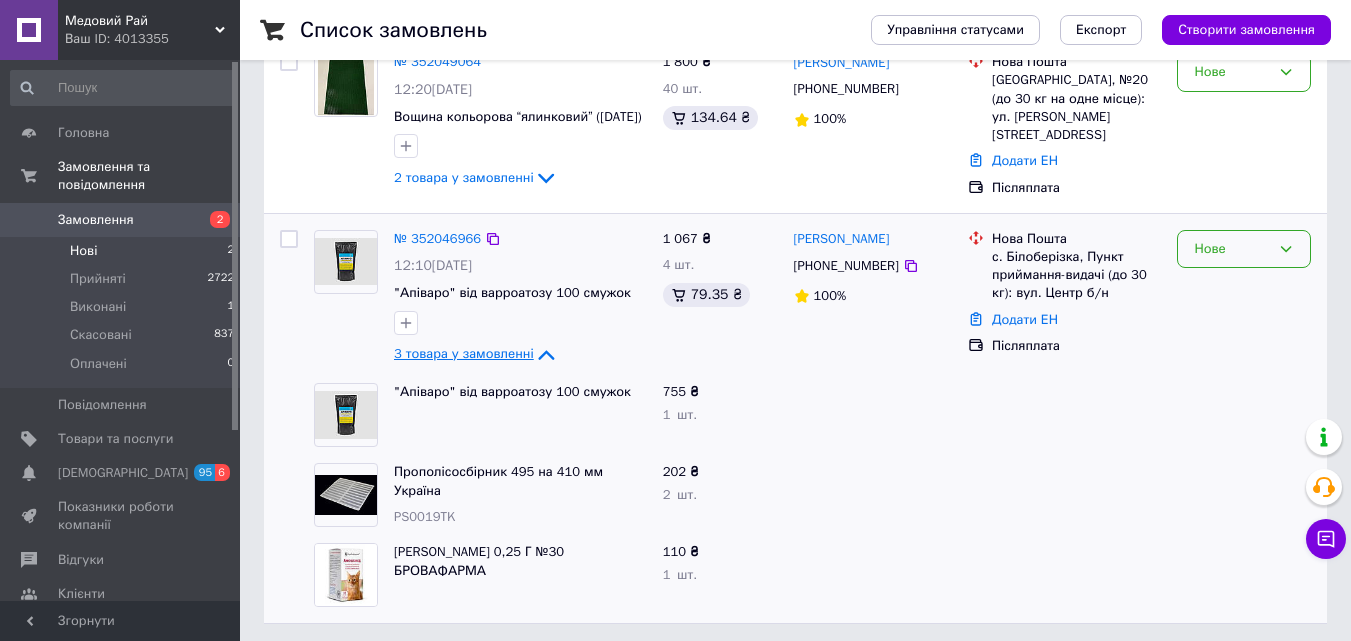 click 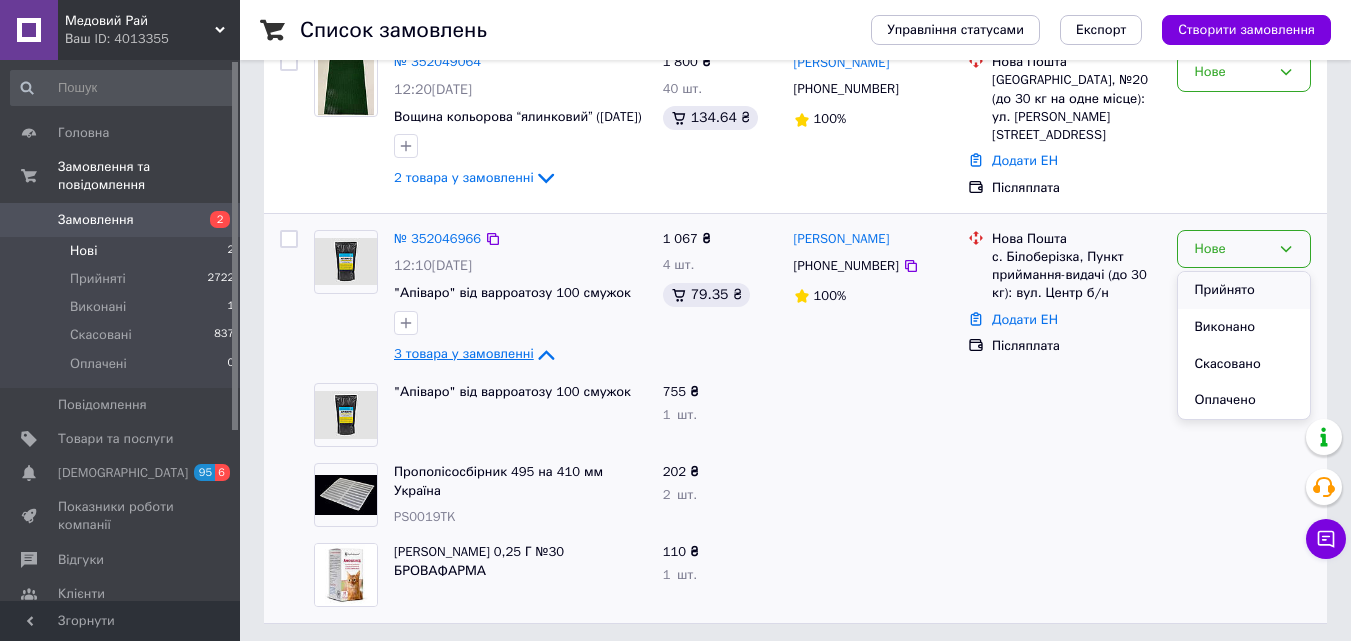 click on "Прийнято" at bounding box center [1244, 290] 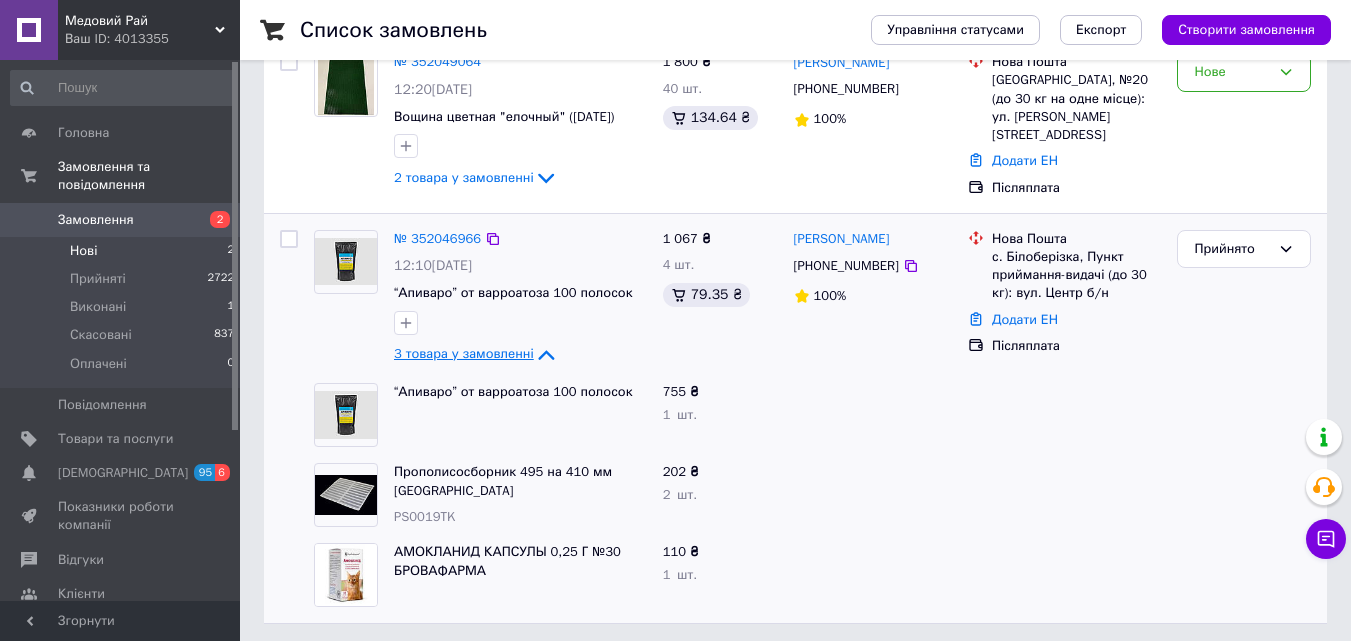 click 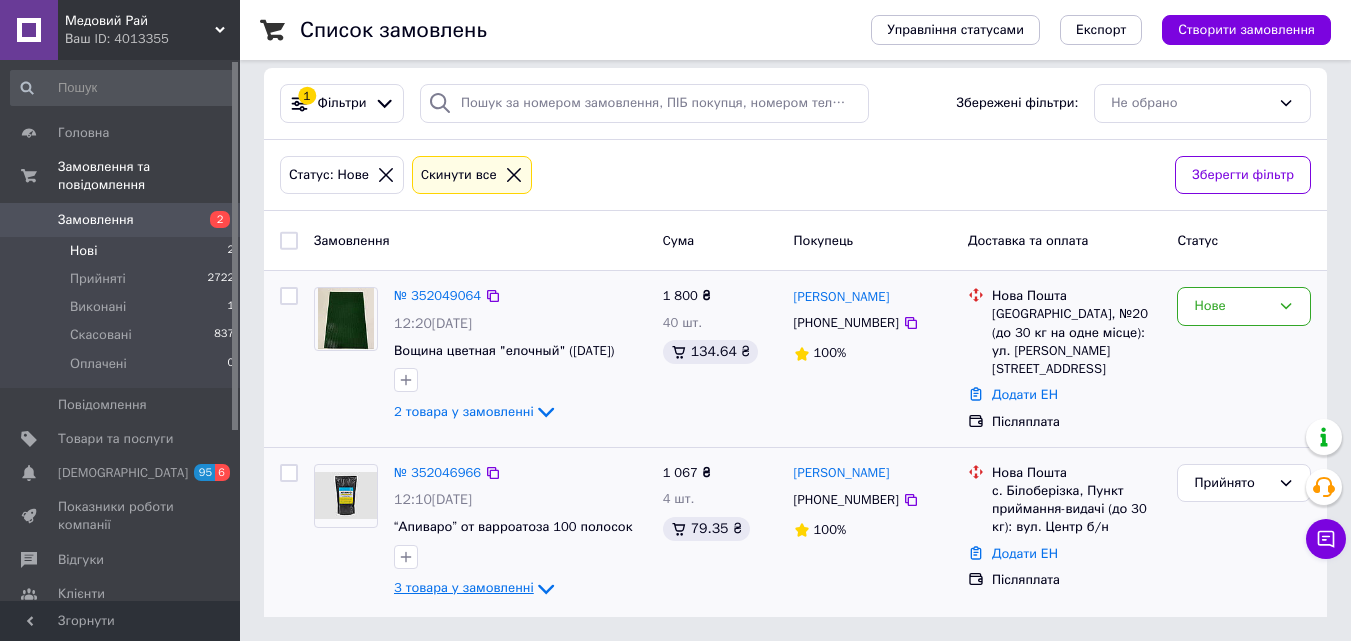 scroll, scrollTop: 9, scrollLeft: 0, axis: vertical 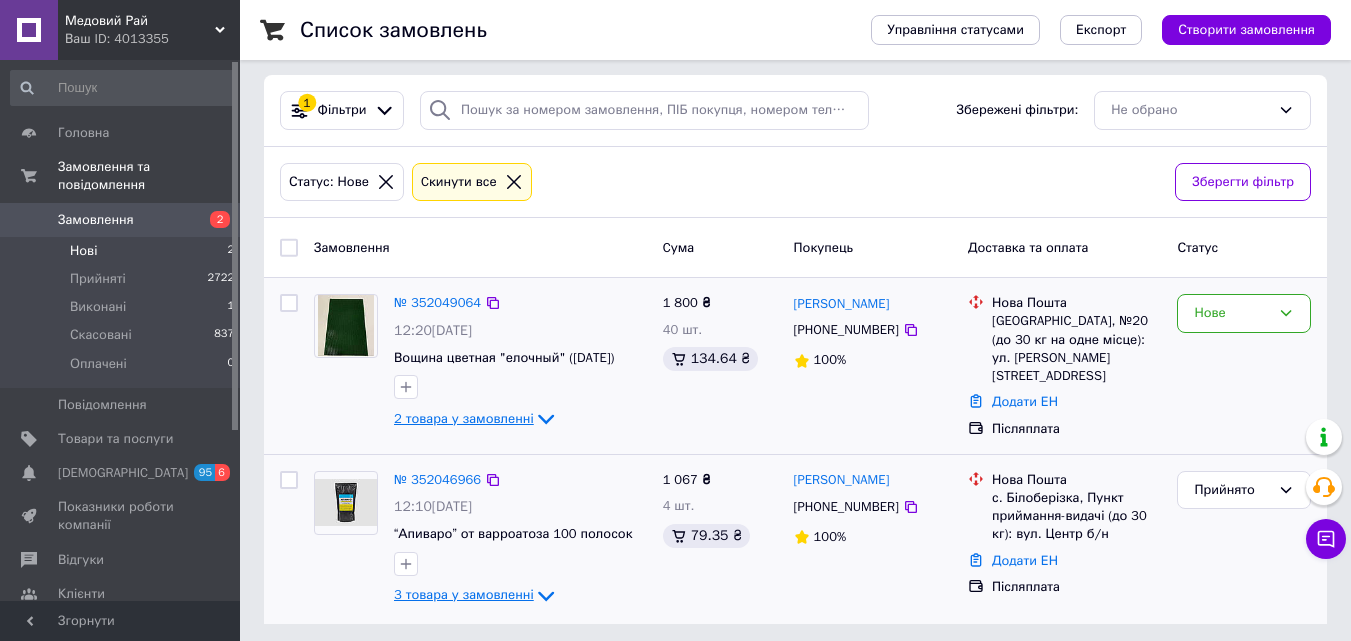 click 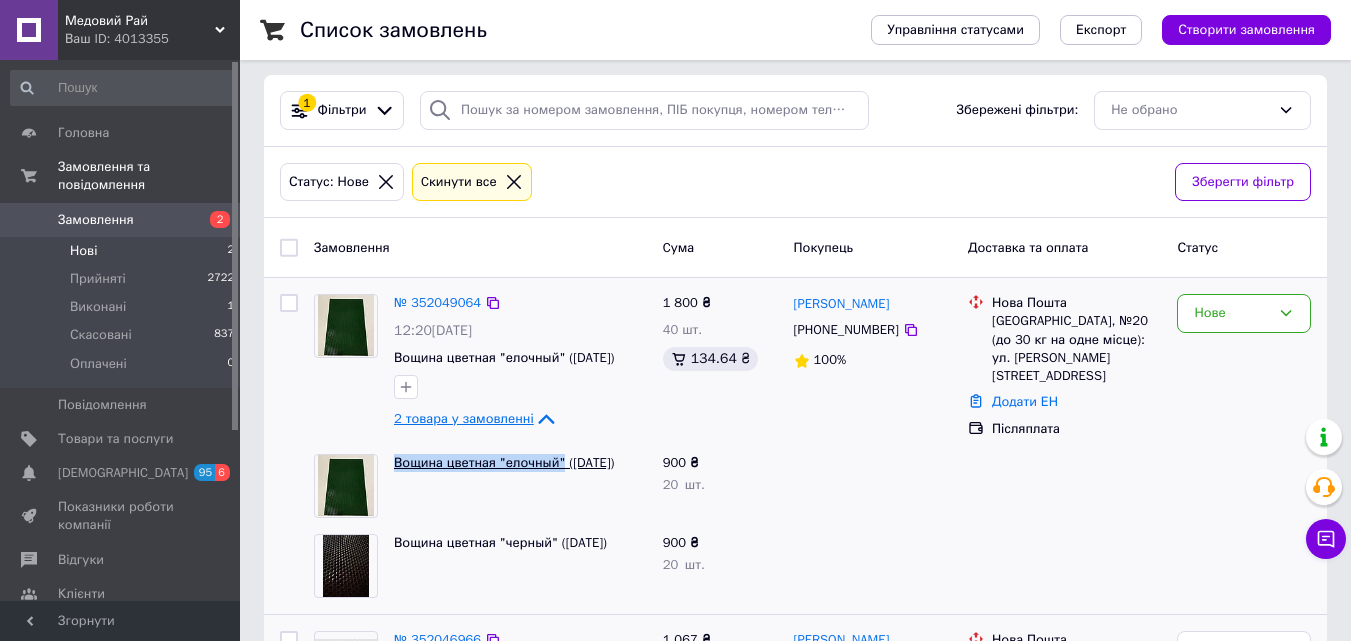 drag, startPoint x: 393, startPoint y: 452, endPoint x: 547, endPoint y: 461, distance: 154.26276 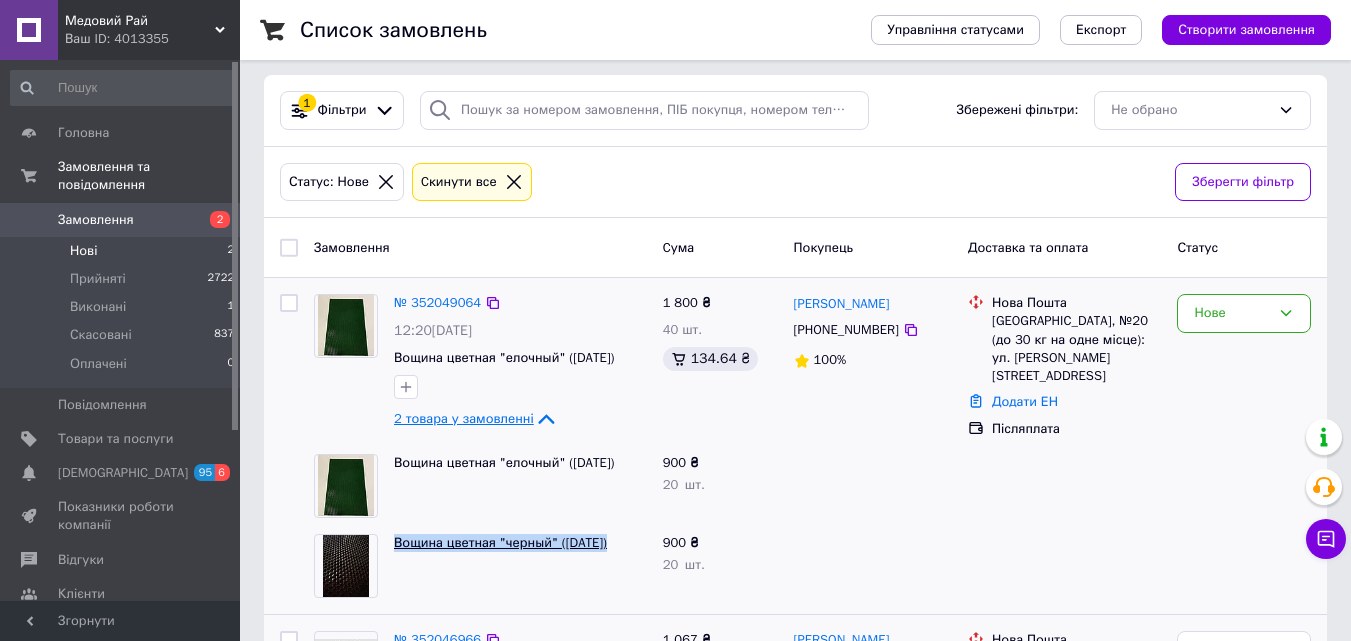 drag, startPoint x: 608, startPoint y: 535, endPoint x: 424, endPoint y: 541, distance: 184.0978 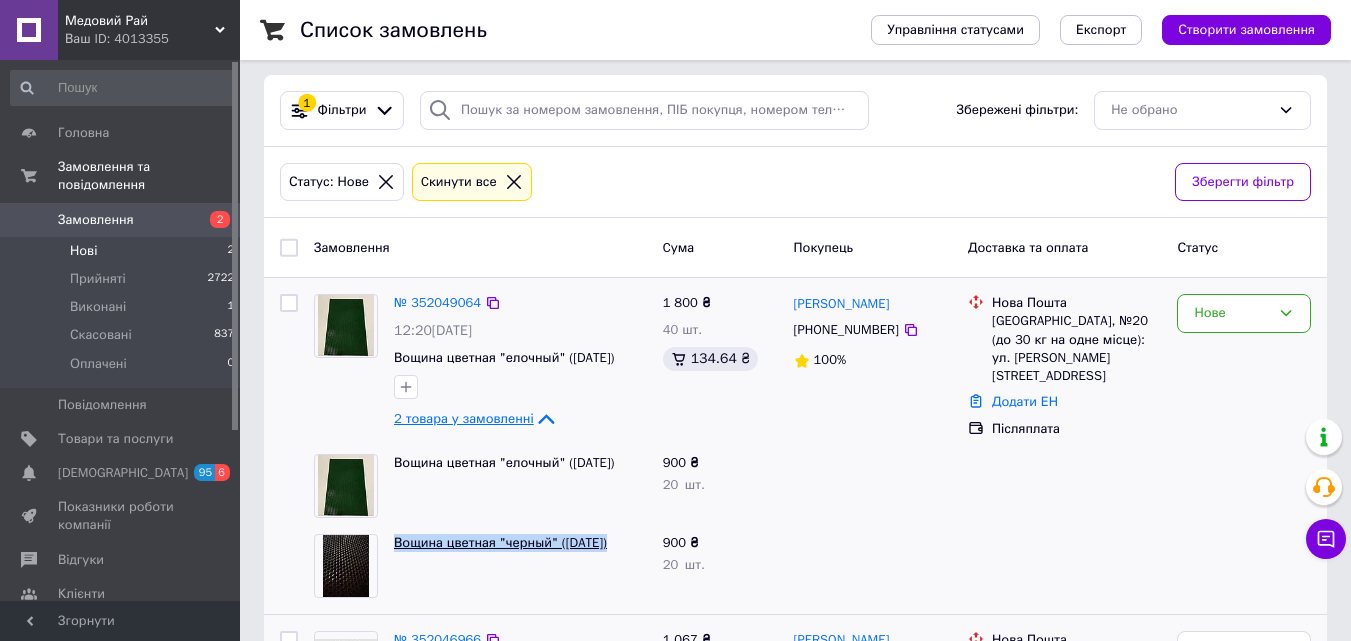 copy on "Вощина цветная  "черный" (1 лист)" 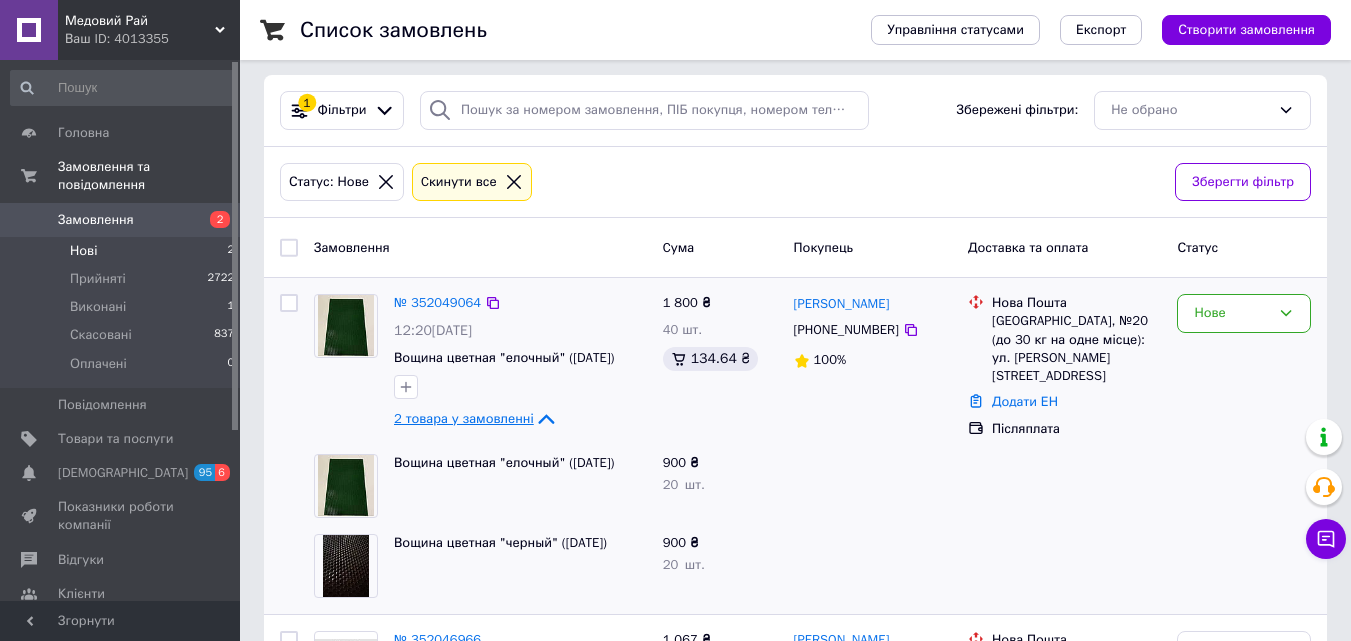click at bounding box center [873, 566] 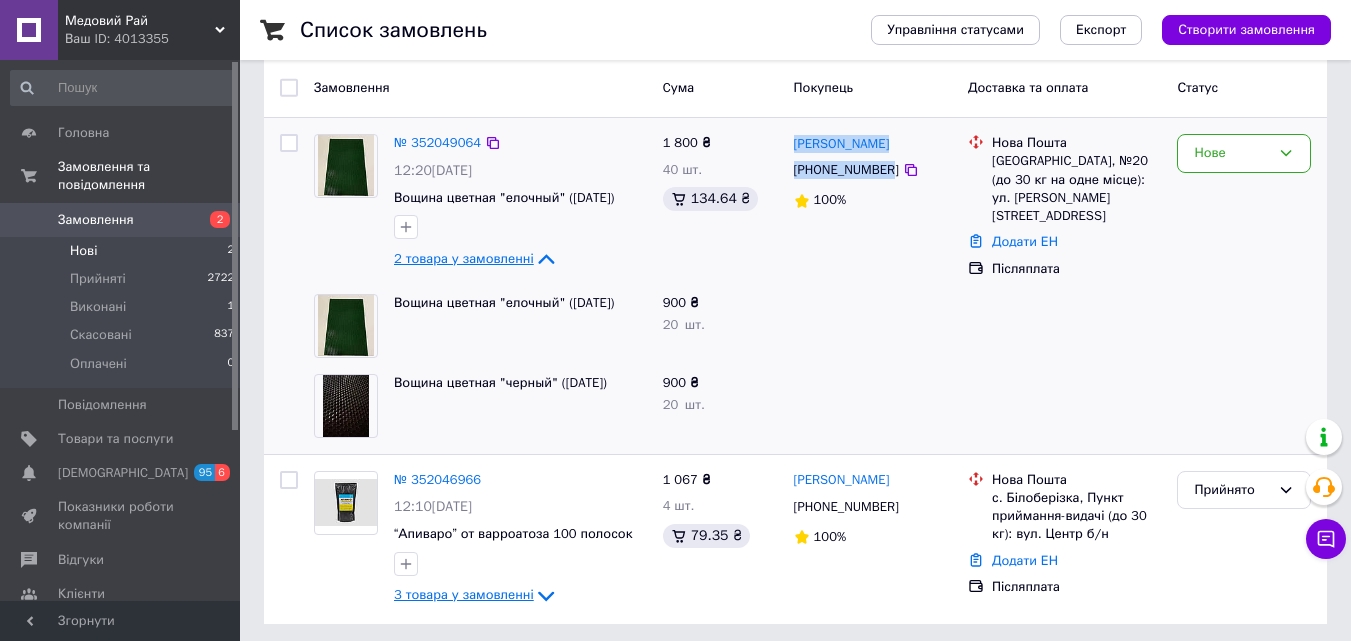 drag, startPoint x: 884, startPoint y: 174, endPoint x: 788, endPoint y: 145, distance: 100.28459 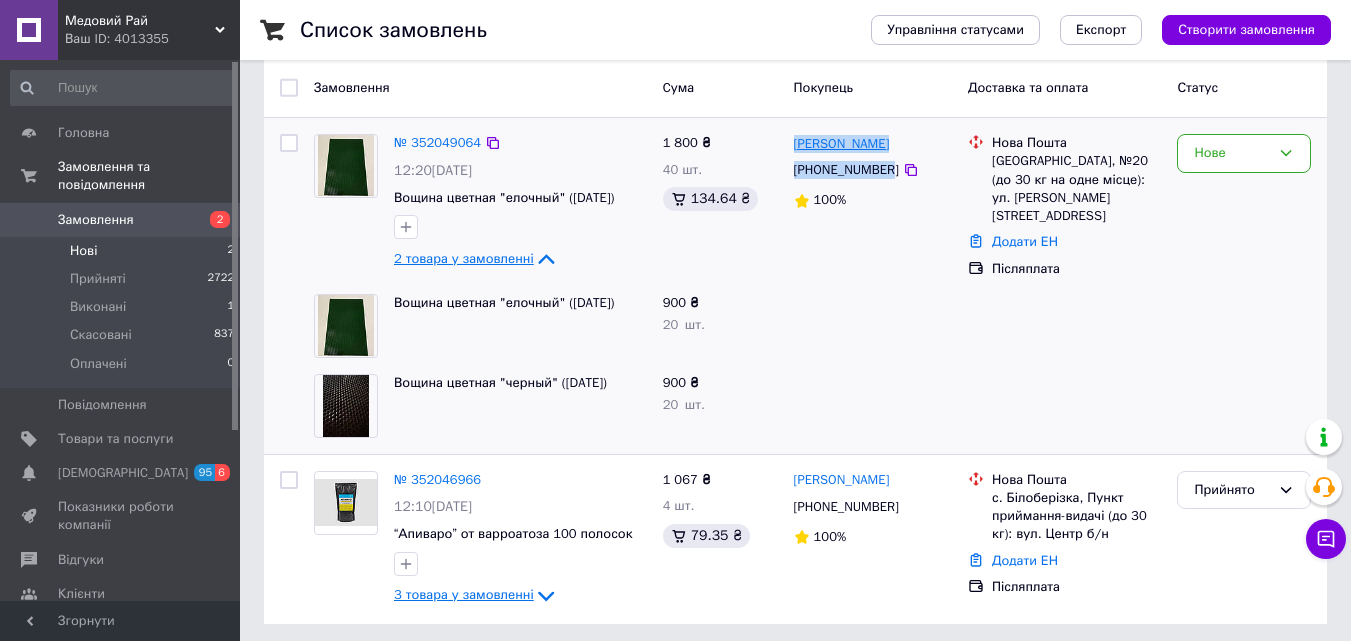 copy on "Леся Степанюк +380973514385" 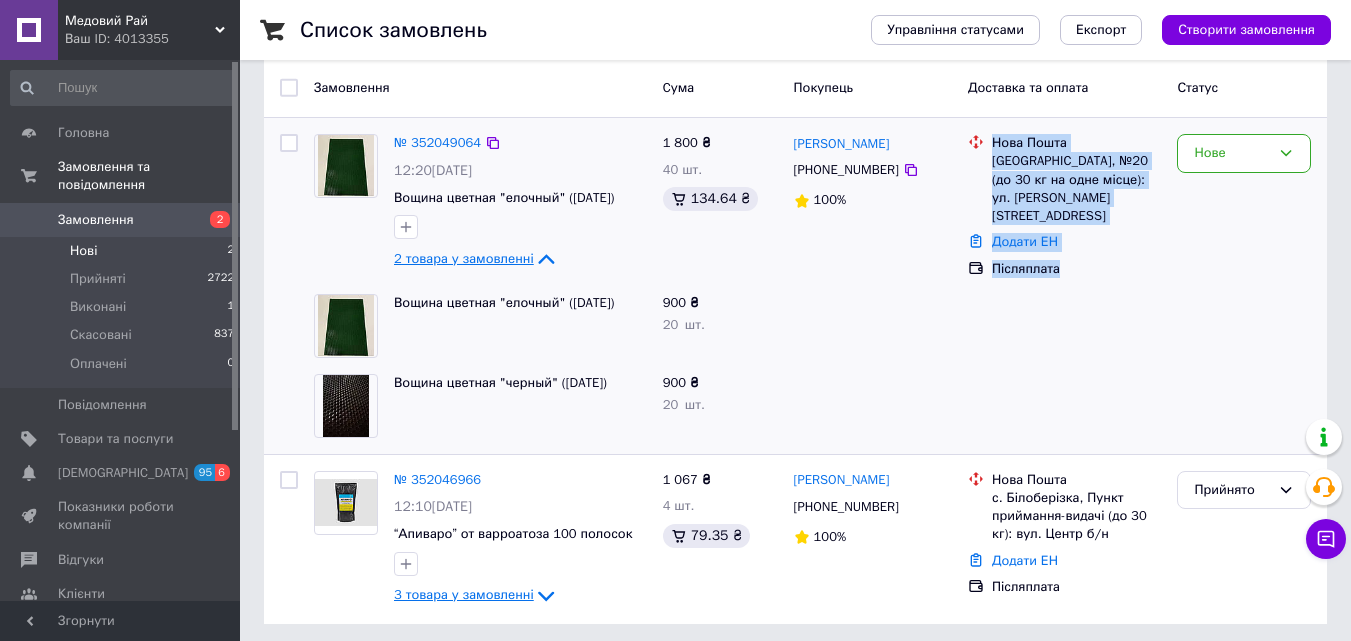 drag, startPoint x: 1077, startPoint y: 247, endPoint x: 963, endPoint y: 141, distance: 155.6663 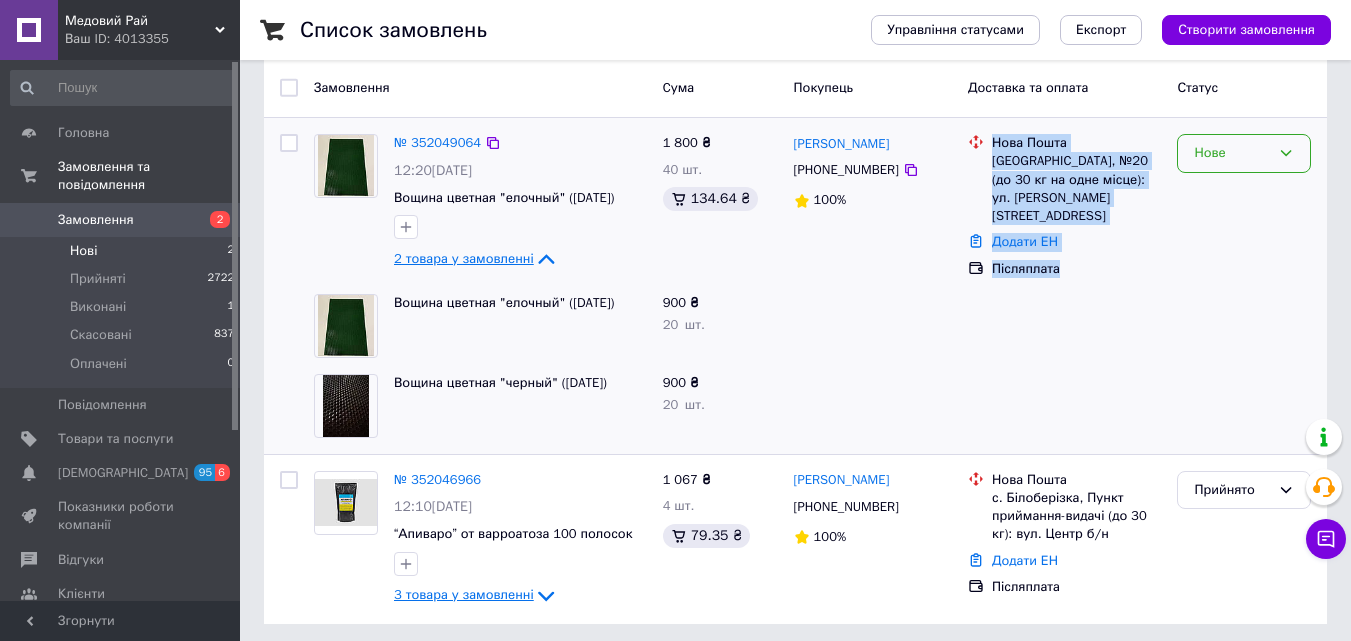 click 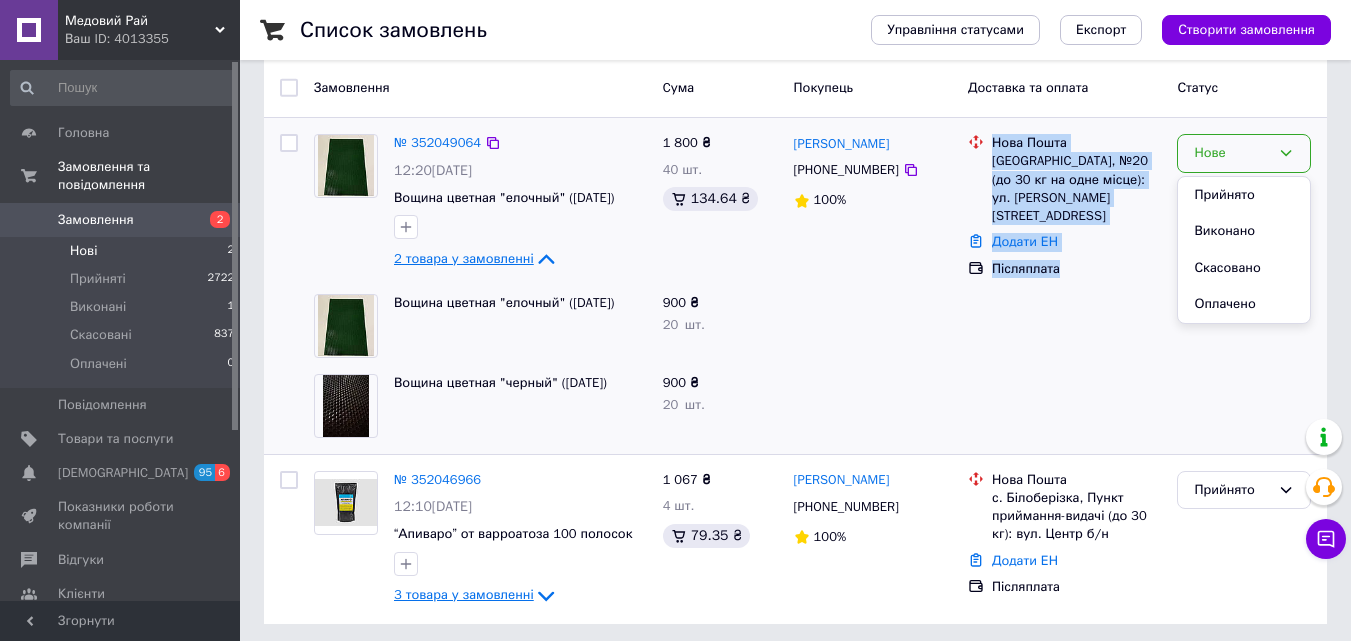 click on "Прийнято" at bounding box center [1244, 195] 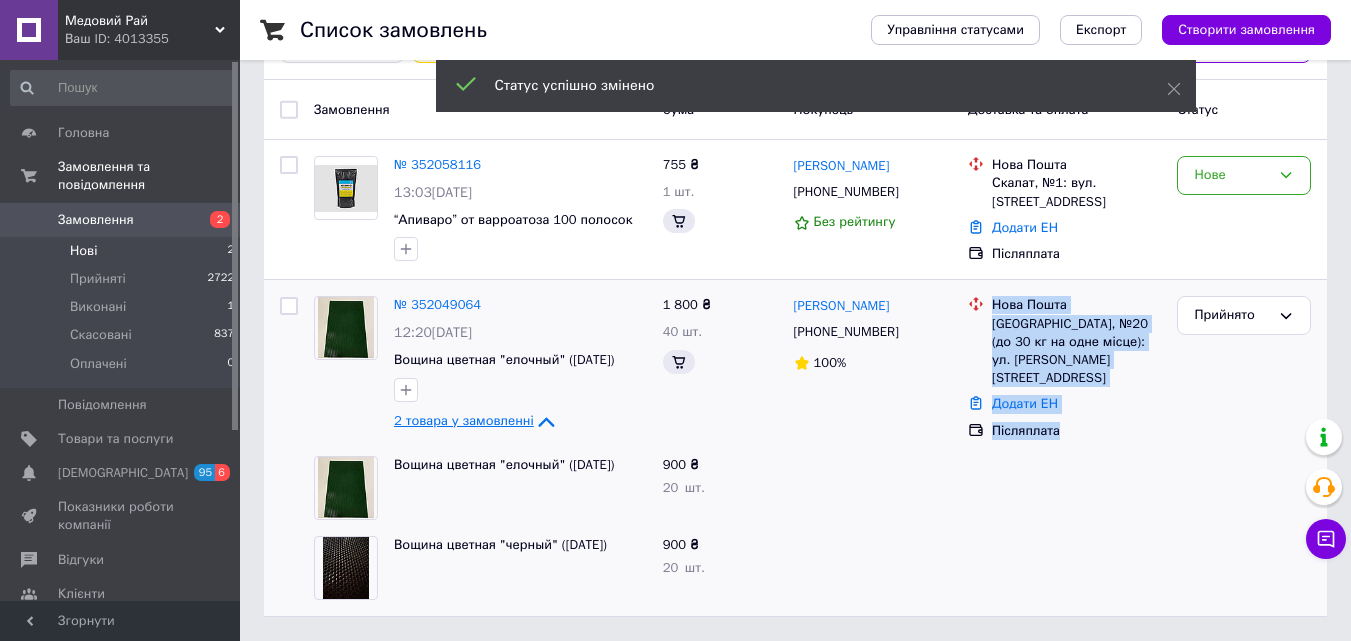 scroll, scrollTop: 141, scrollLeft: 0, axis: vertical 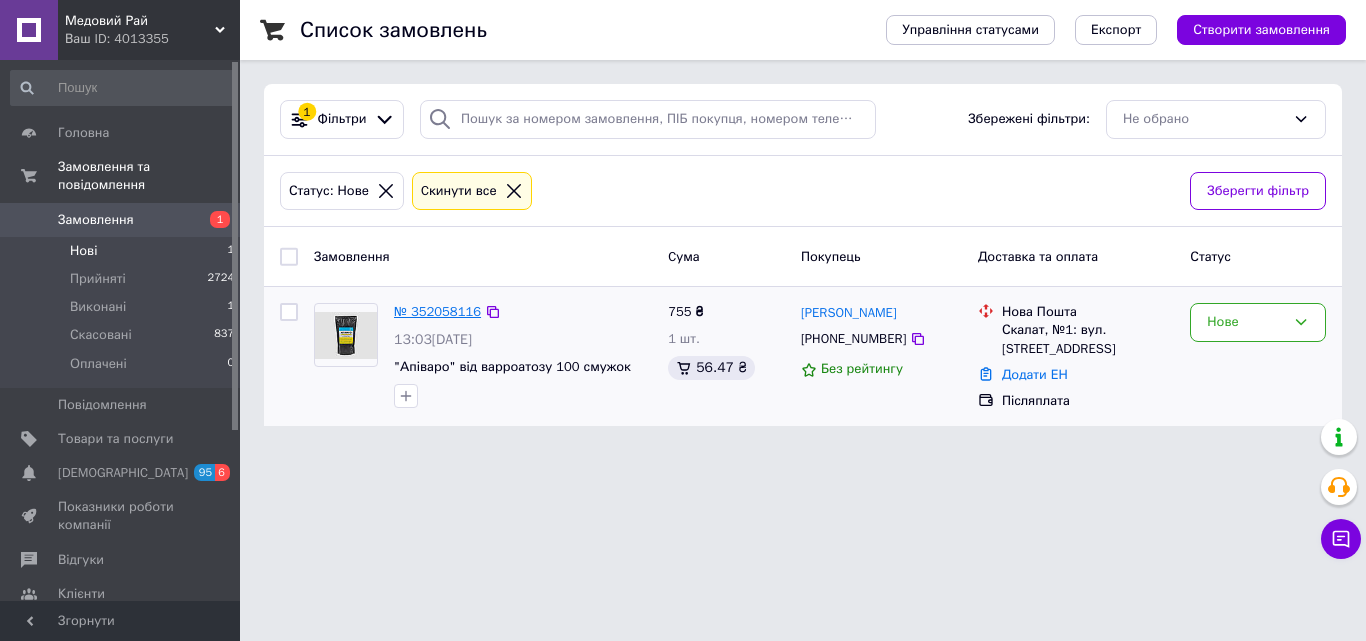 click on "№ 352058116" at bounding box center (437, 311) 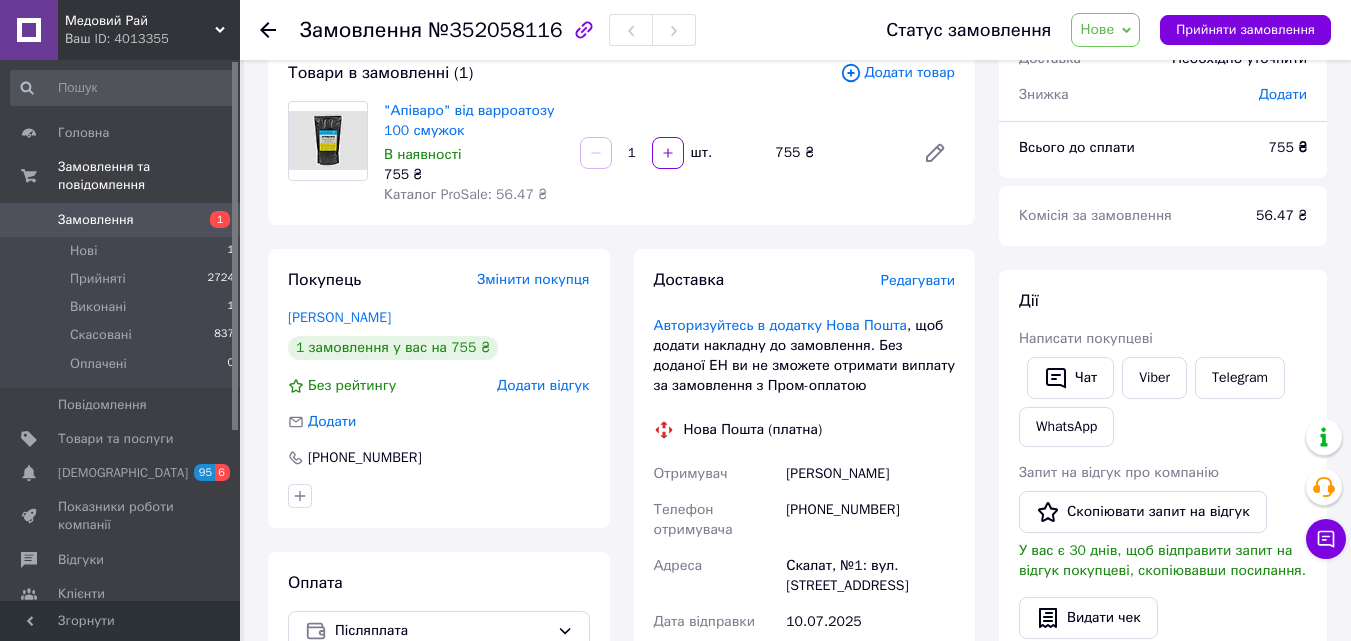 scroll, scrollTop: 300, scrollLeft: 0, axis: vertical 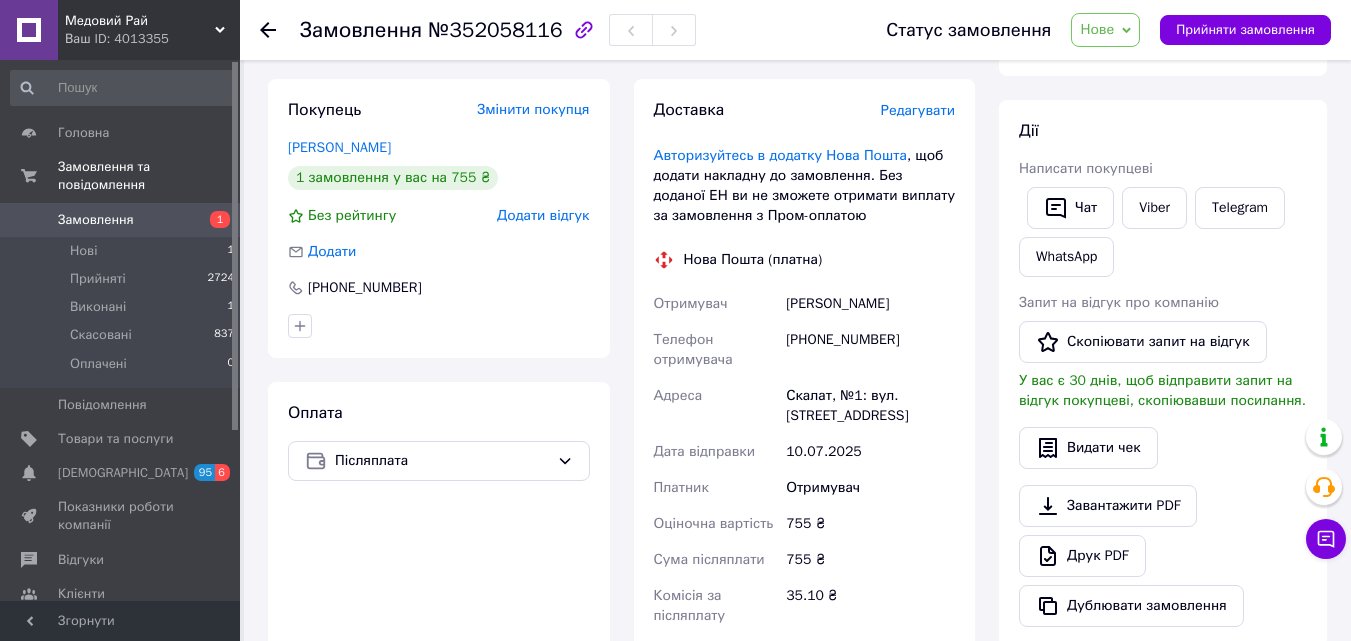 click 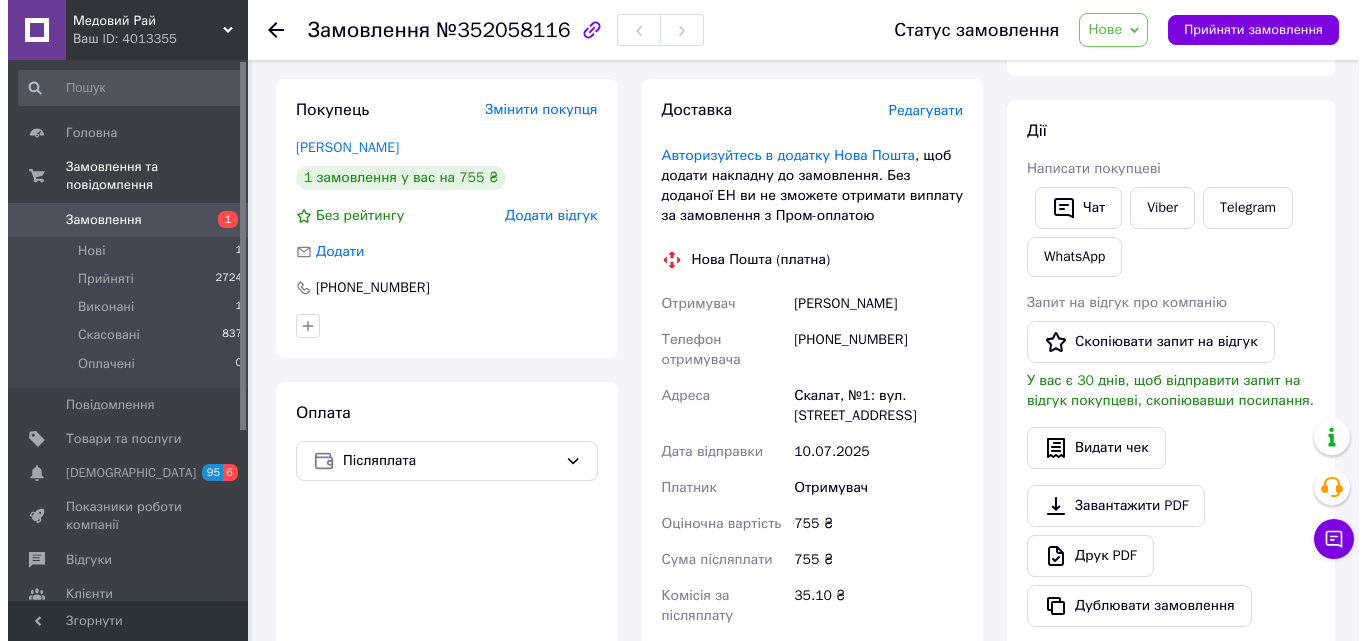 scroll, scrollTop: 0, scrollLeft: 0, axis: both 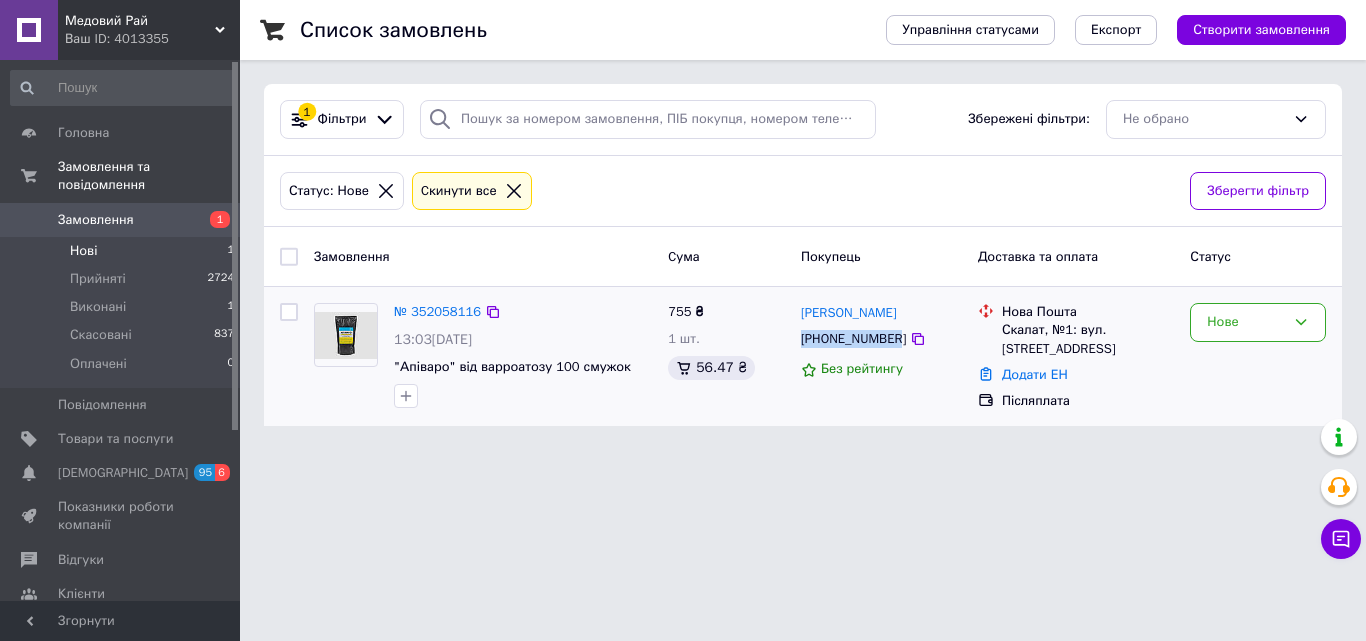 drag, startPoint x: 801, startPoint y: 344, endPoint x: 886, endPoint y: 344, distance: 85 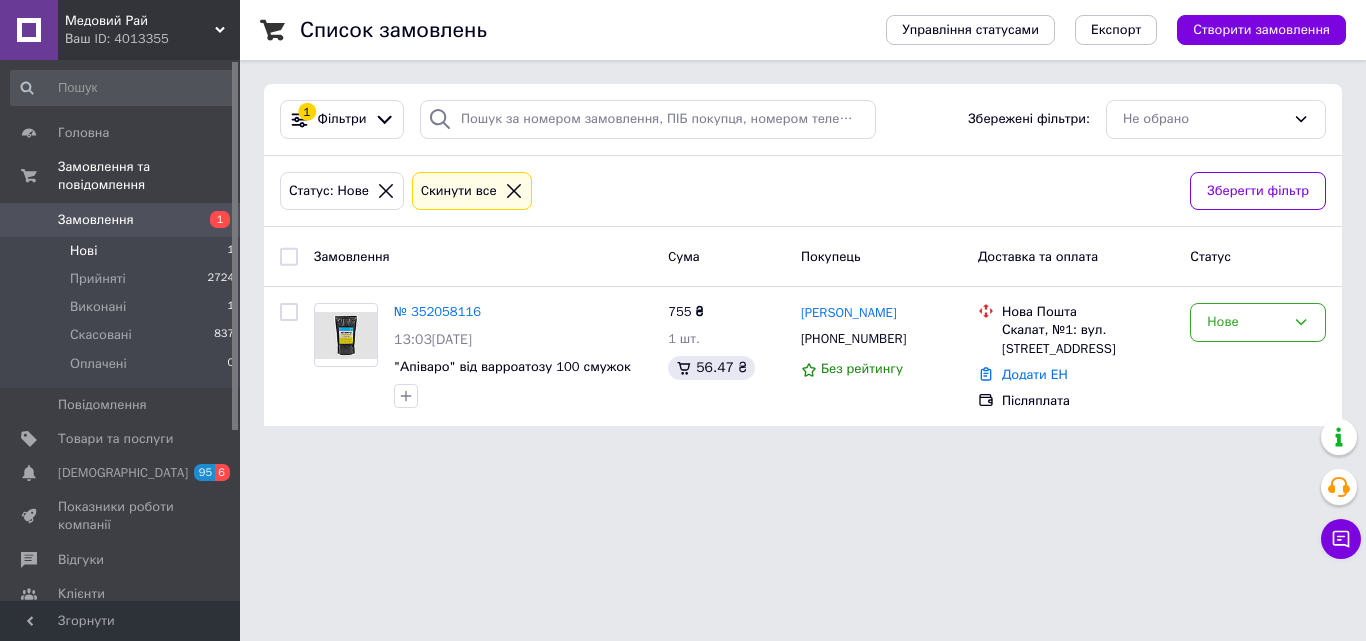 click on "Медовий Рай Ваш ID: 4013355 Сайт Медовий Рай Кабінет покупця Перевірити стан системи Сторінка на порталі Довідка Вийти Головна Замовлення та повідомлення Замовлення 1 Нові 1 Прийняті 2724 Виконані 1 Скасовані 837 Оплачені 0 Повідомлення 0 Товари та послуги Сповіщення 95 6 Показники роботи компанії Відгуки Клієнти Каталог ProSale Аналітика Управління сайтом Гаманець компанії Маркет Налаштування Тарифи та рахунки Prom мікс 6 000 Згорнути
Список замовлень Управління статусами Експорт Створити замовлення 1 Cума" at bounding box center [683, 225] 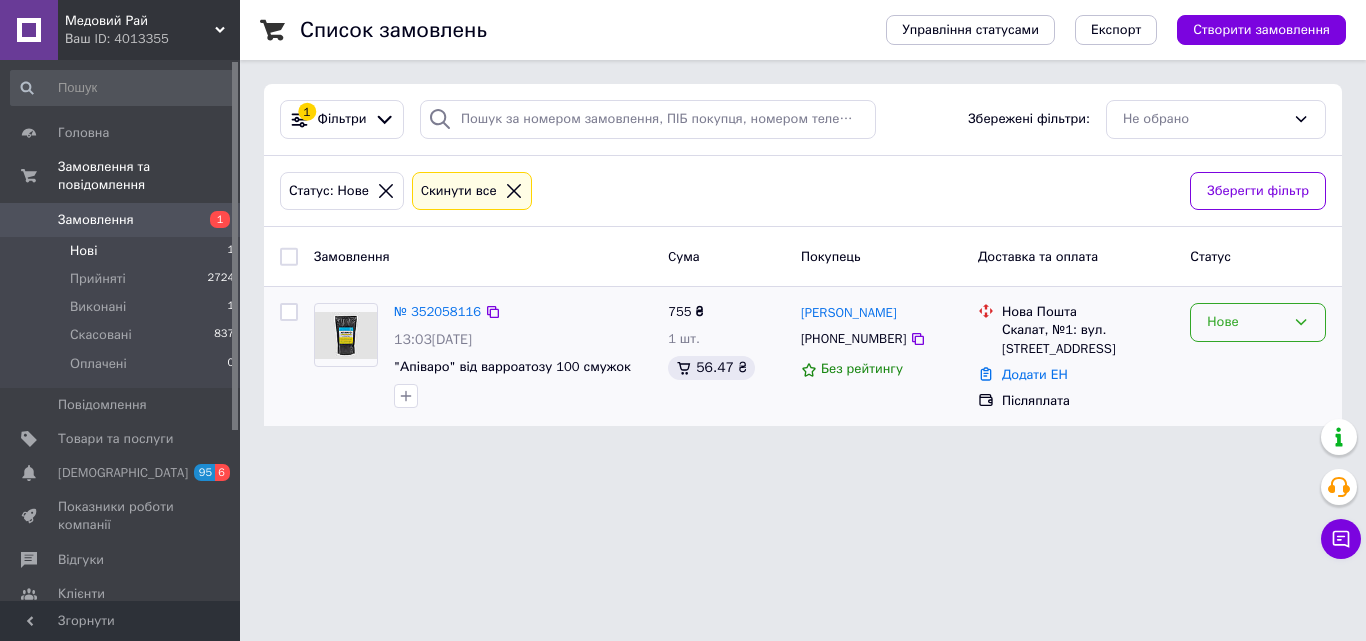click 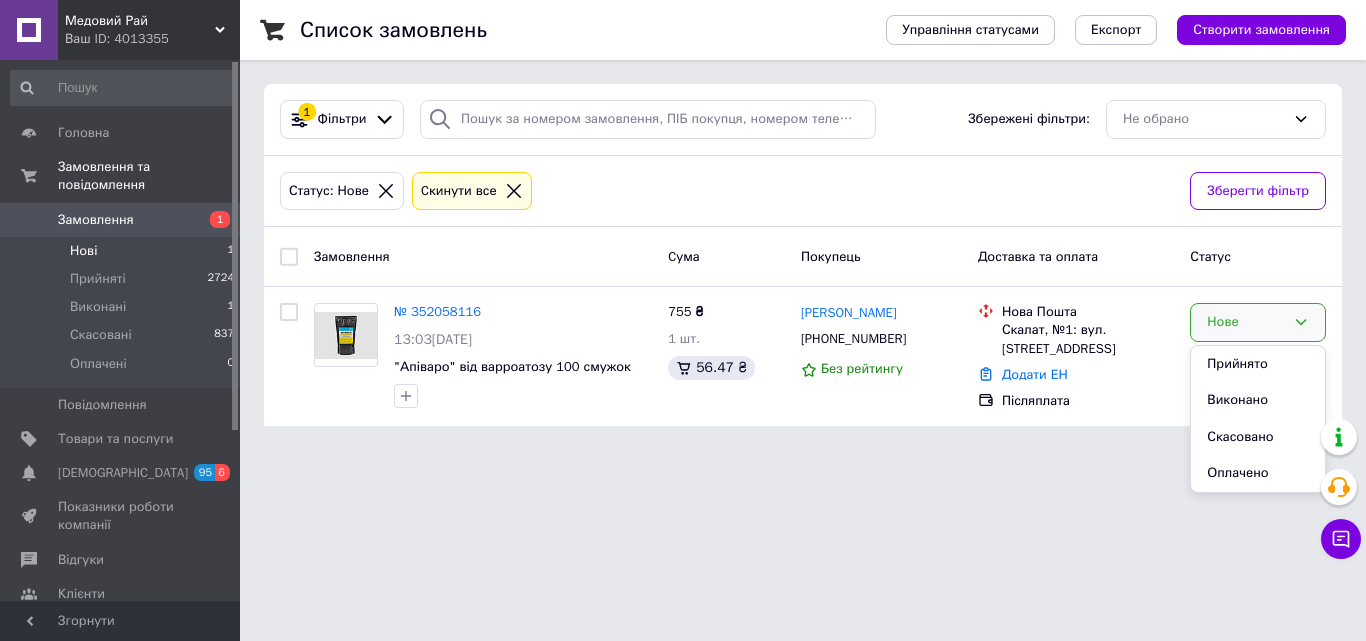 click on "Медовий Рай Ваш ID: 4013355 Сайт Медовий Рай Кабінет покупця Перевірити стан системи Сторінка на порталі Довідка Вийти Головна Замовлення та повідомлення Замовлення 1 Нові 1 Прийняті 2724 Виконані 1 Скасовані 837 Оплачені 0 Повідомлення 0 Товари та послуги Сповіщення 95 6 Показники роботи компанії Відгуки Клієнти Каталог ProSale Аналітика Управління сайтом Гаманець компанії Маркет Налаштування Тарифи та рахунки Prom мікс 6 000 Згорнути
Список замовлень Управління статусами Експорт Створити замовлення 1 Cума" at bounding box center [683, 225] 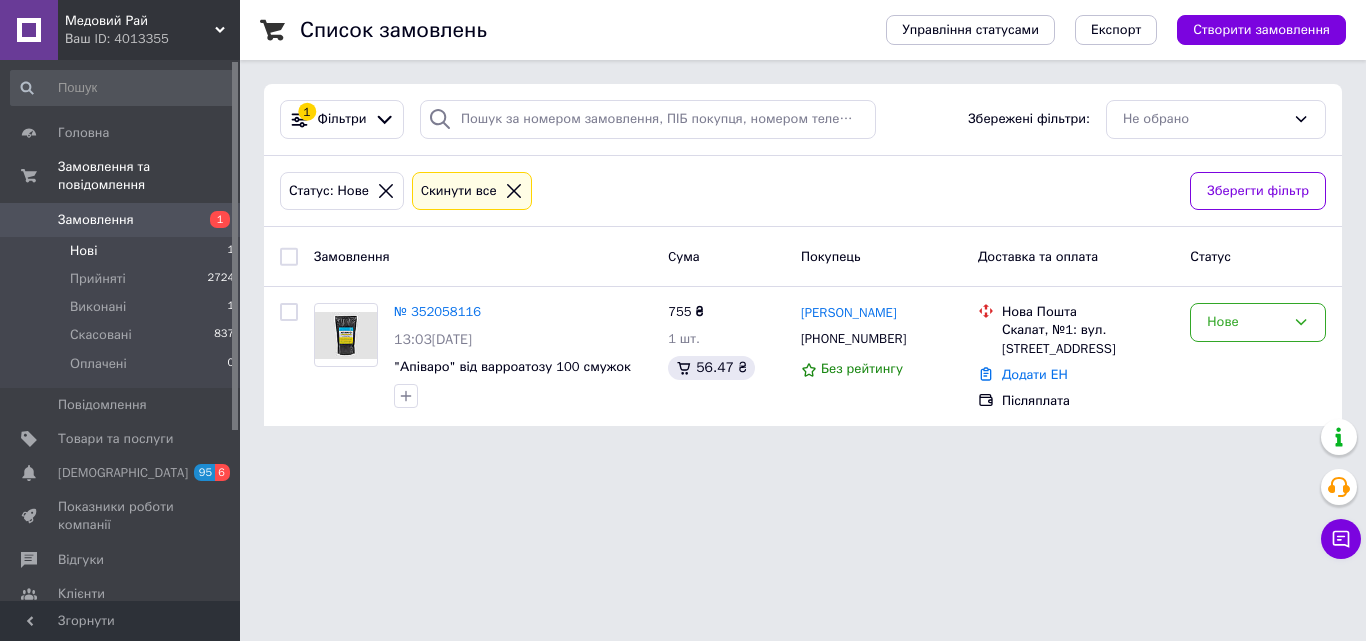 scroll, scrollTop: 0, scrollLeft: 0, axis: both 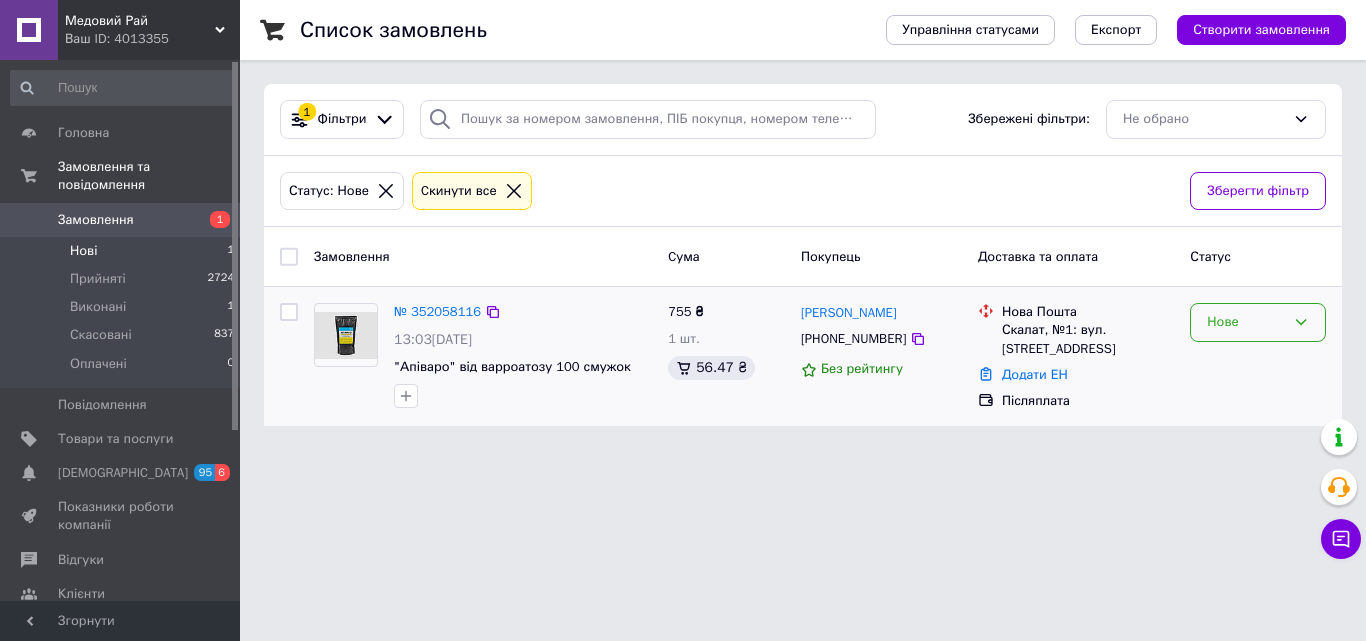 click 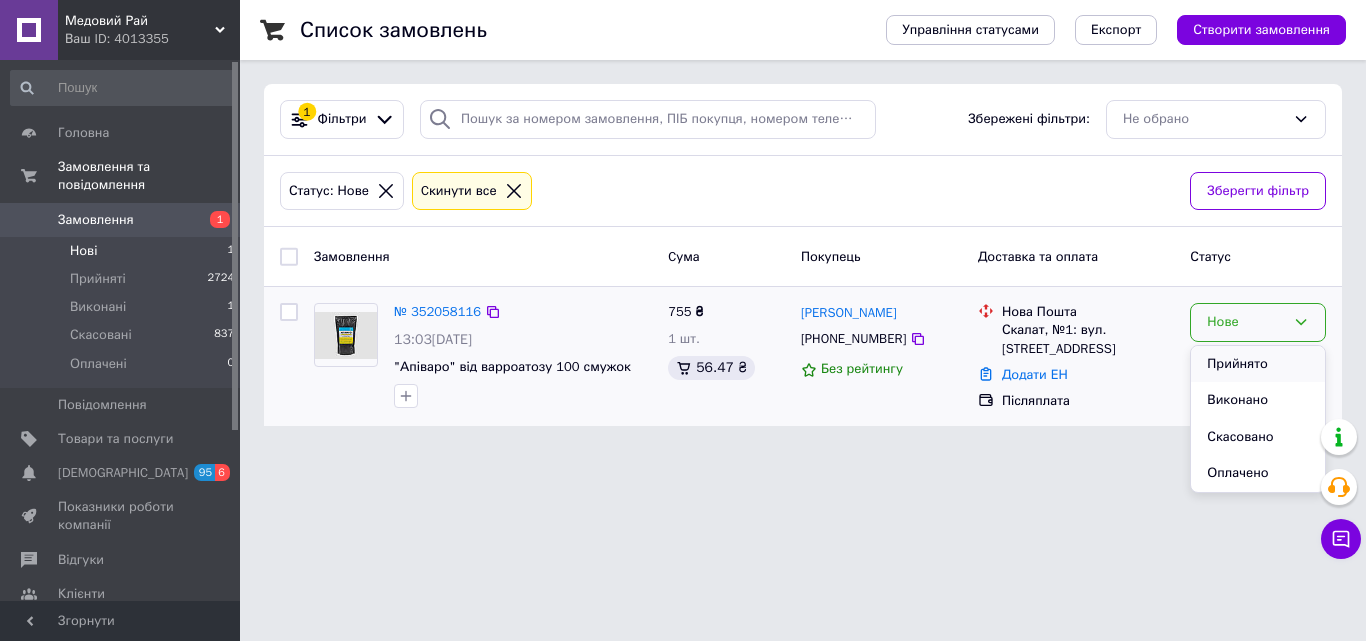 click on "Прийнято" at bounding box center (1258, 364) 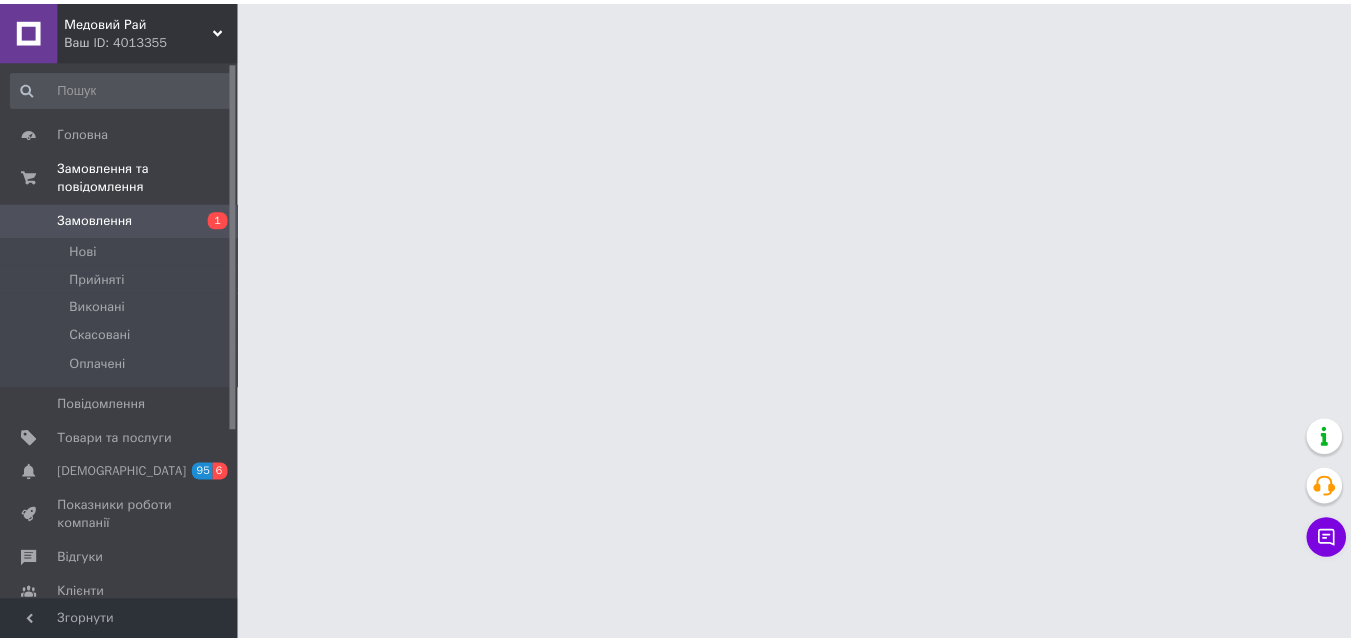 scroll, scrollTop: 0, scrollLeft: 0, axis: both 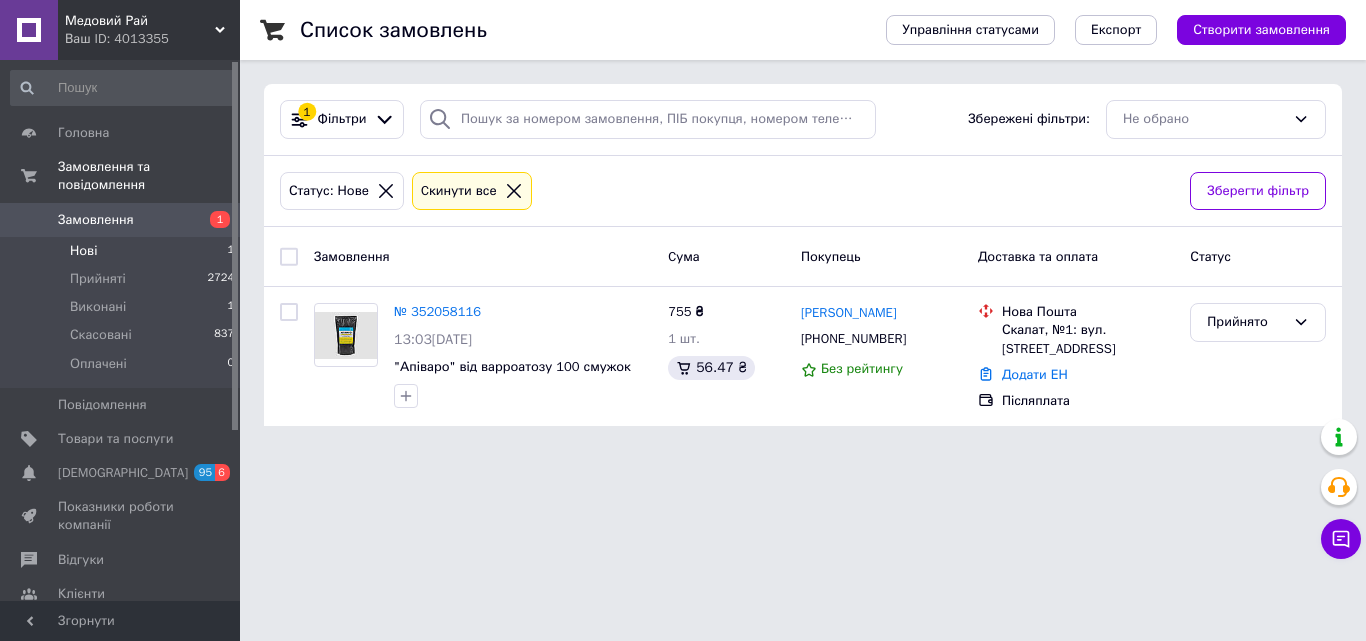 click on "Замовлення" at bounding box center [96, 220] 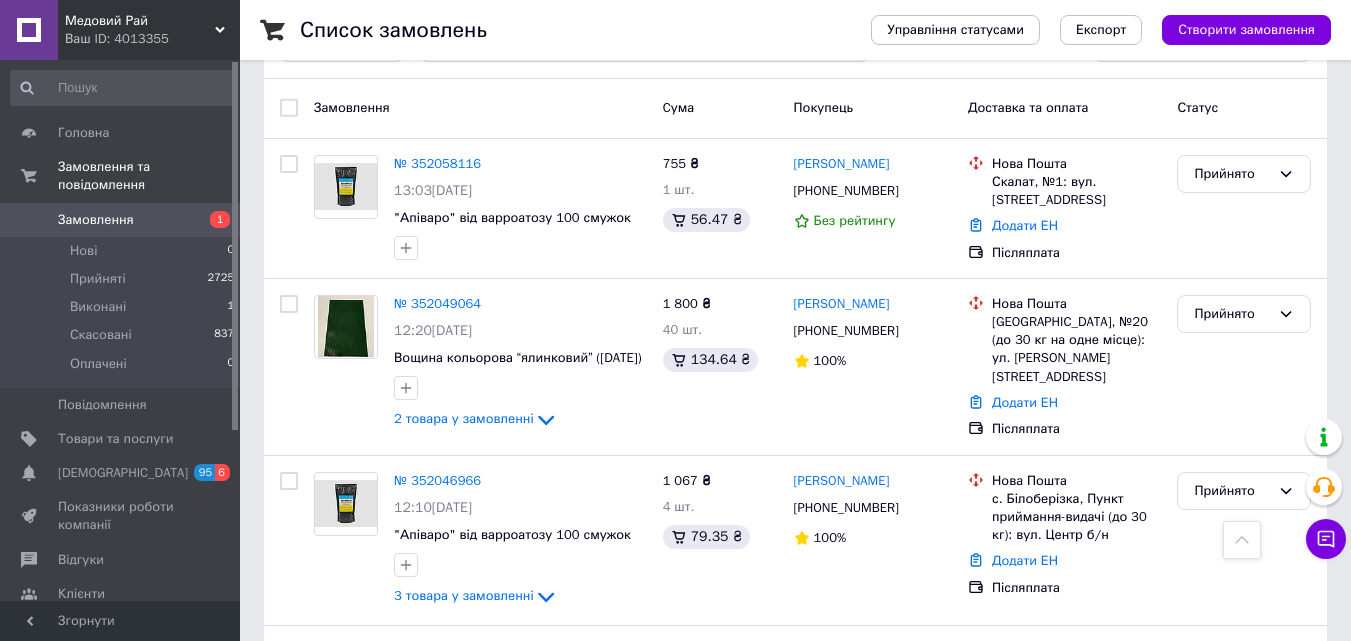 scroll, scrollTop: 0, scrollLeft: 0, axis: both 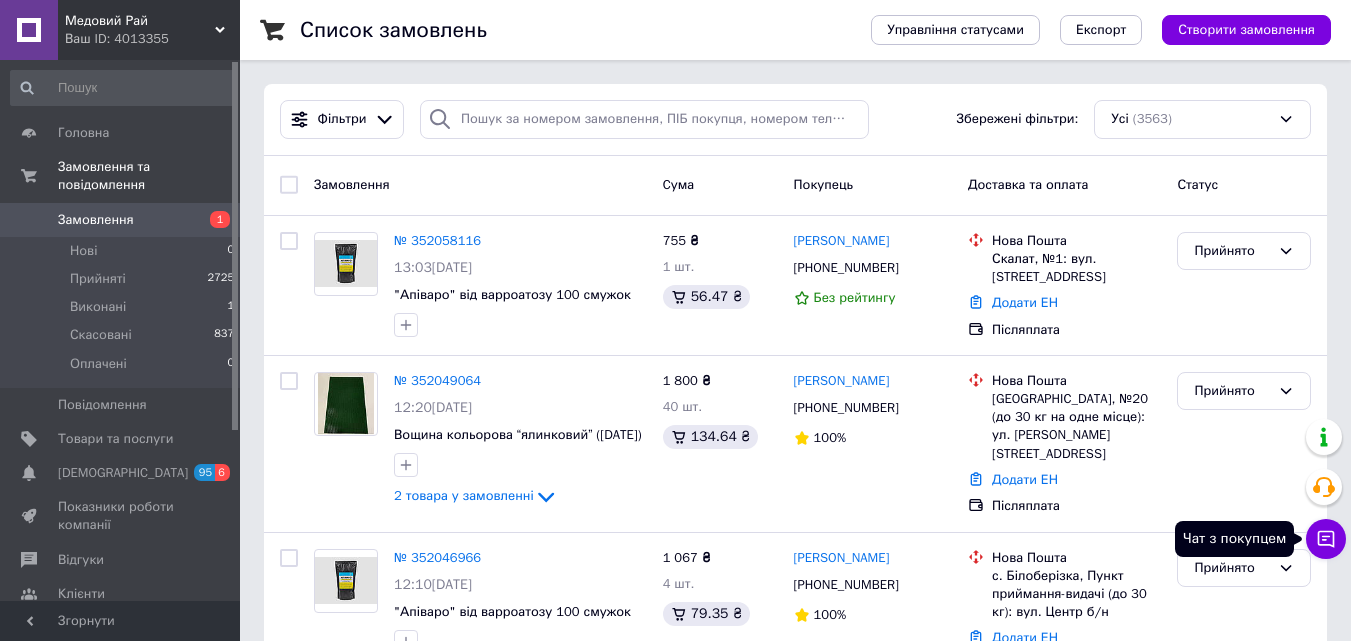 click 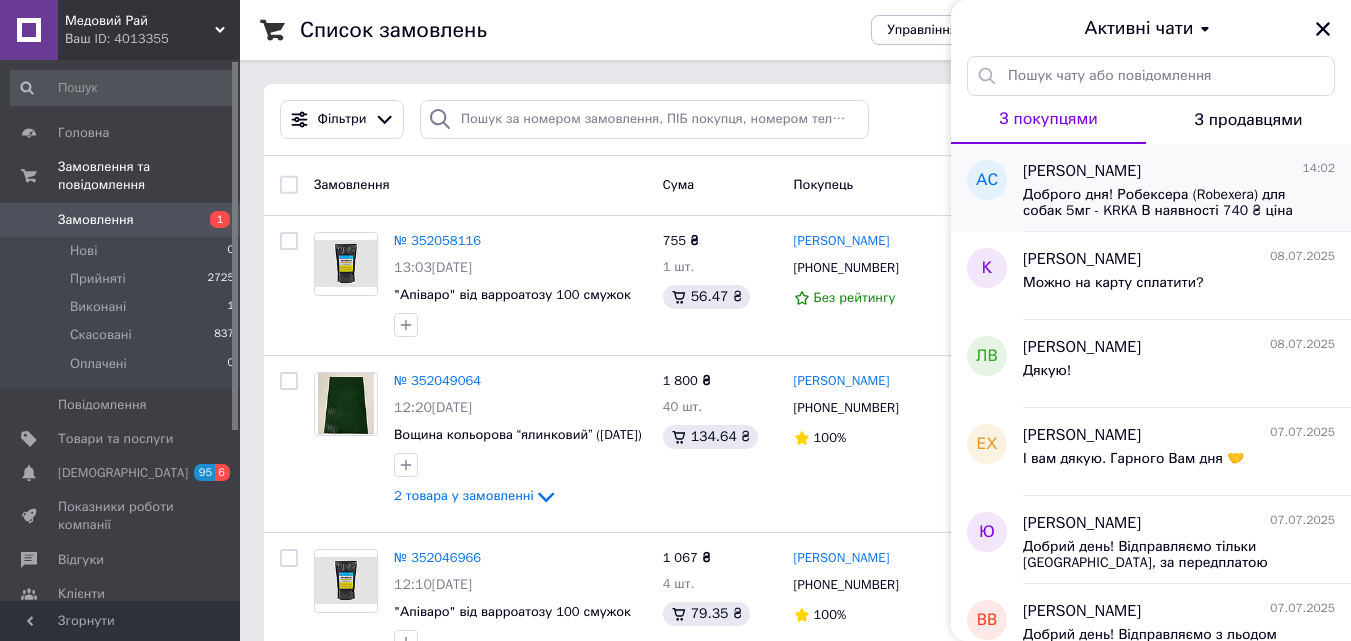 click on "Доброго дня!
Робексера (Robexera) для собак 5мг - KRKA
В наявності
740 ₴
ціна за 30 пігулок?" at bounding box center (1179, 201) 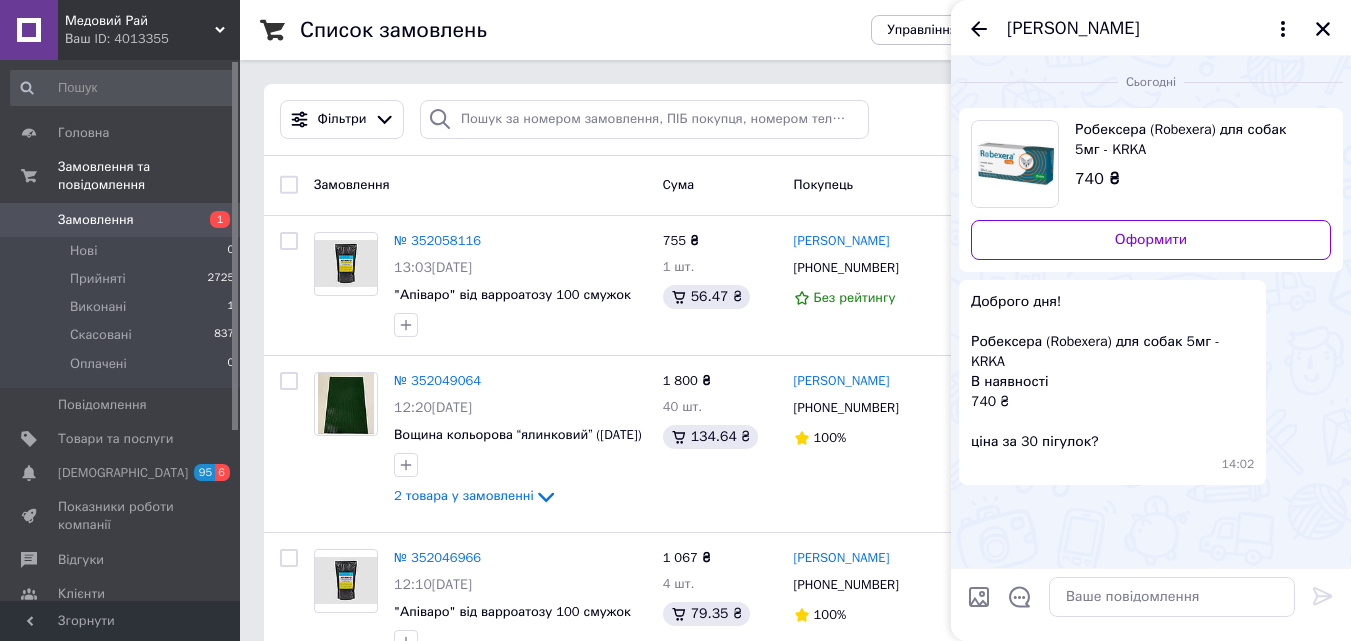 click on "Аліна Стерлєва" at bounding box center [1073, 29] 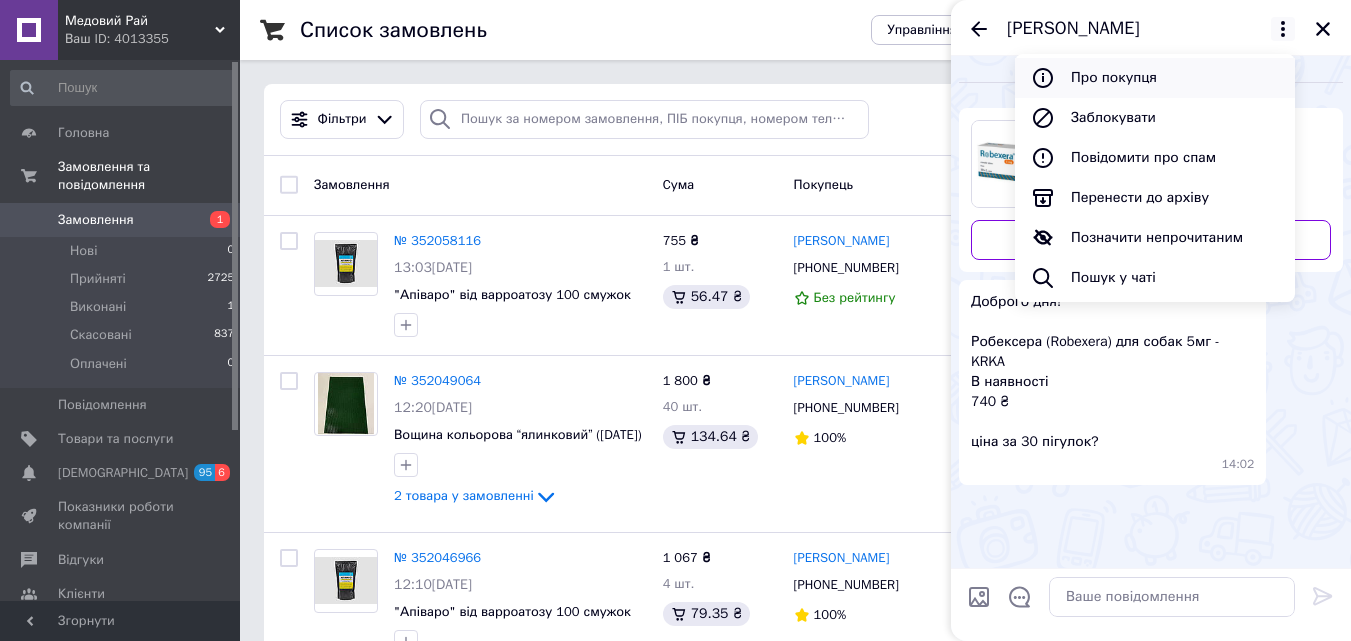 click on "Про покупця" at bounding box center [1155, 78] 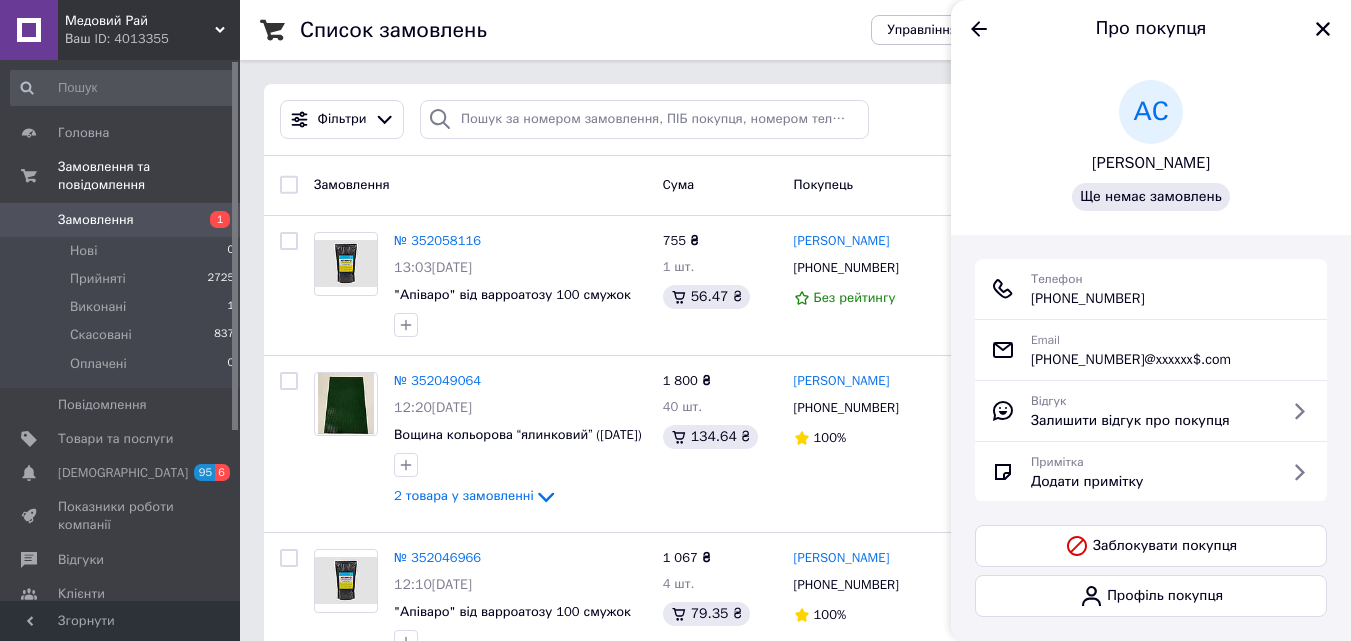 drag, startPoint x: 1176, startPoint y: 292, endPoint x: 1023, endPoint y: 304, distance: 153.46986 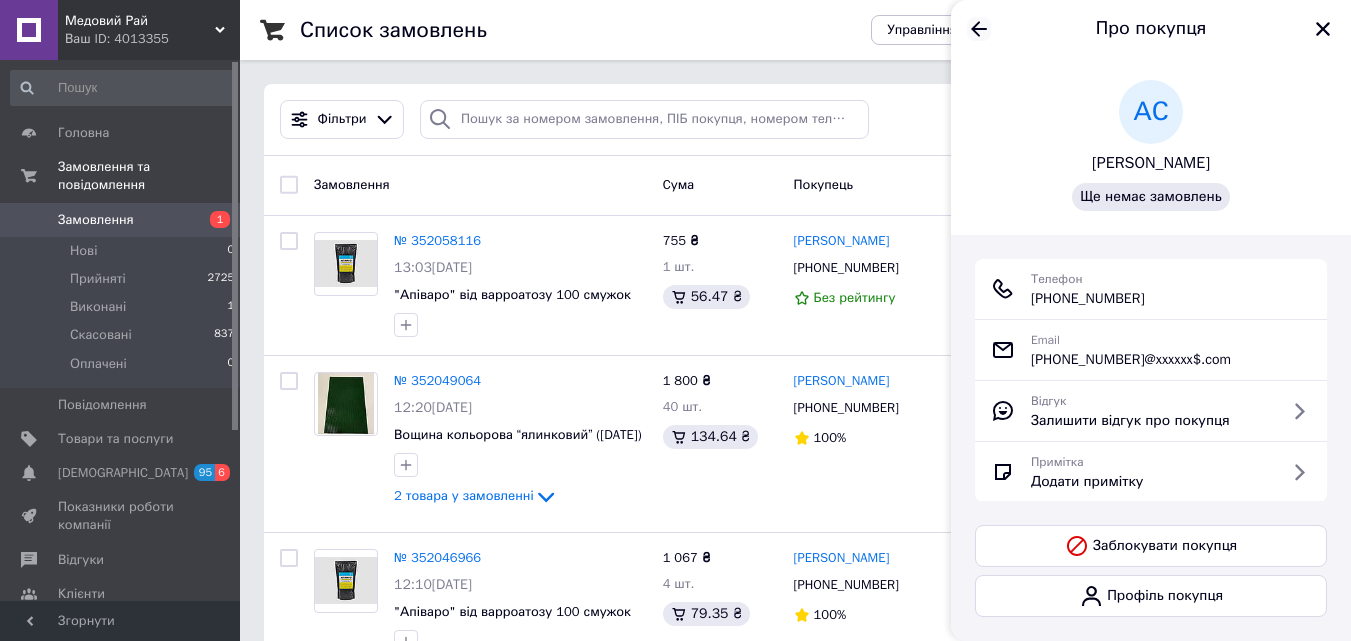click 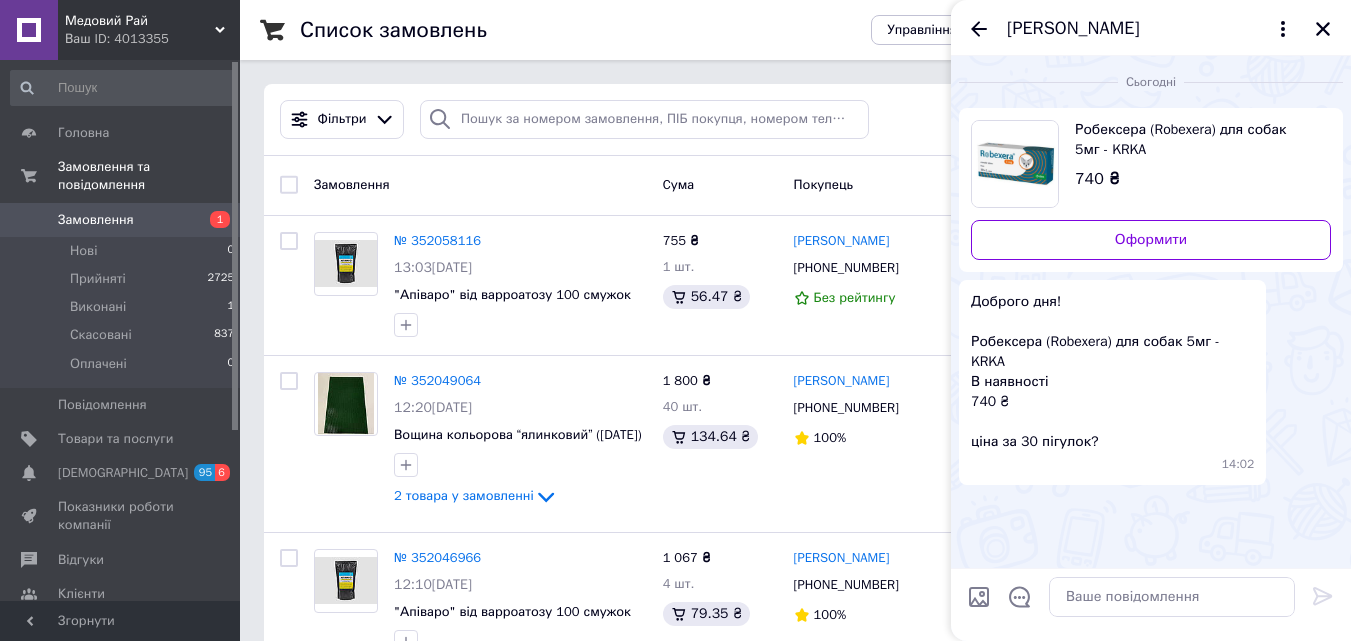 click on "Доброго дня! Робексера (Robexera) для собак 5мг - KRKA В наявності 740 ₴ ціна за 30 пігулок?" at bounding box center (1112, 372) 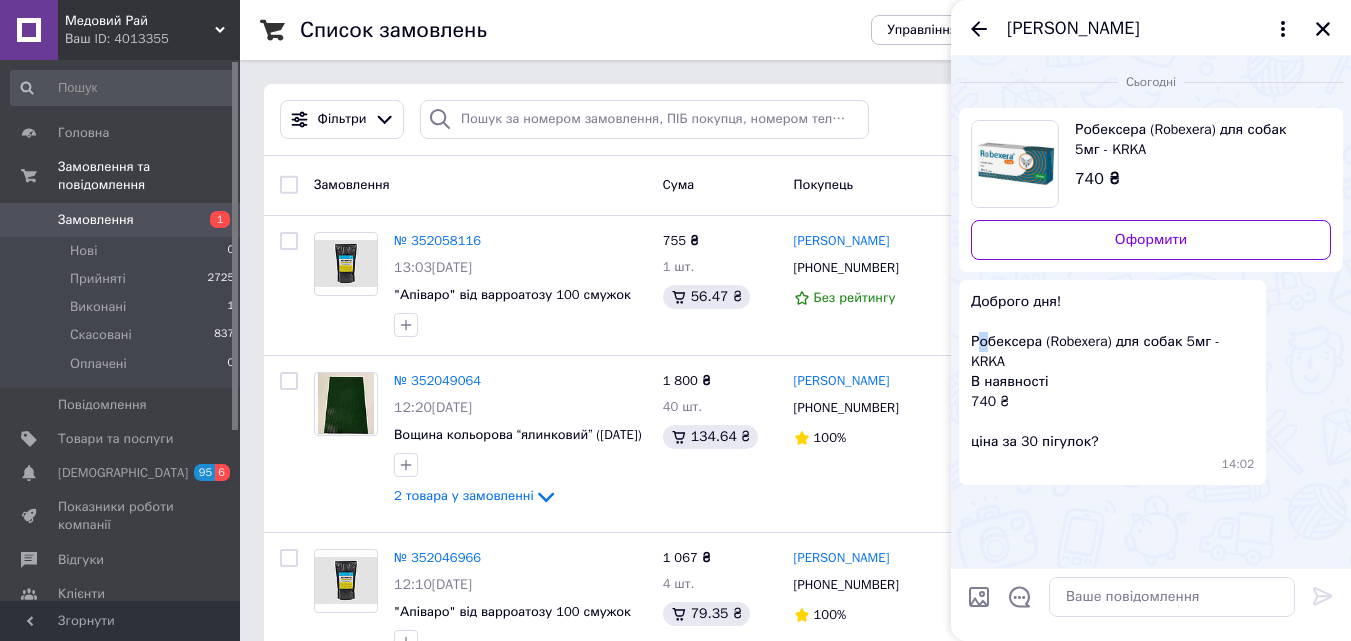 click on "Доброго дня! Робексера (Robexera) для собак 5мг - KRKA В наявності 740 ₴ ціна за 30 пігулок?" at bounding box center [1112, 372] 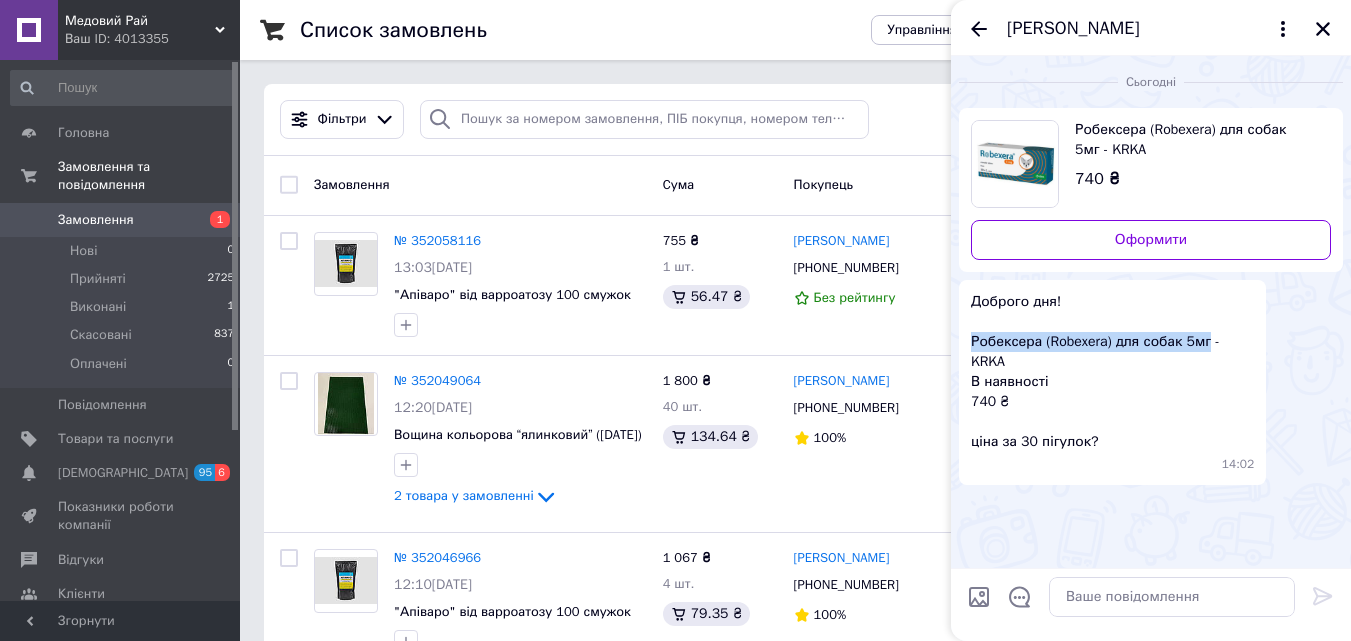 drag, startPoint x: 972, startPoint y: 333, endPoint x: 1203, endPoint y: 342, distance: 231.17526 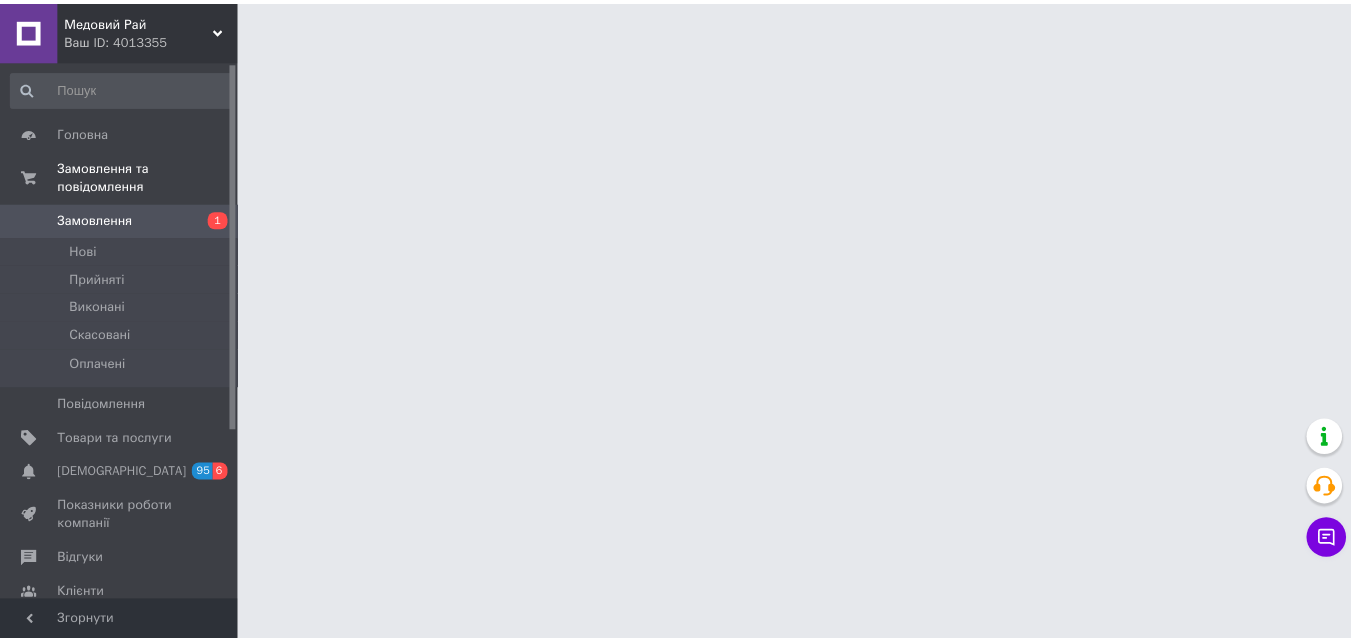 scroll, scrollTop: 0, scrollLeft: 0, axis: both 